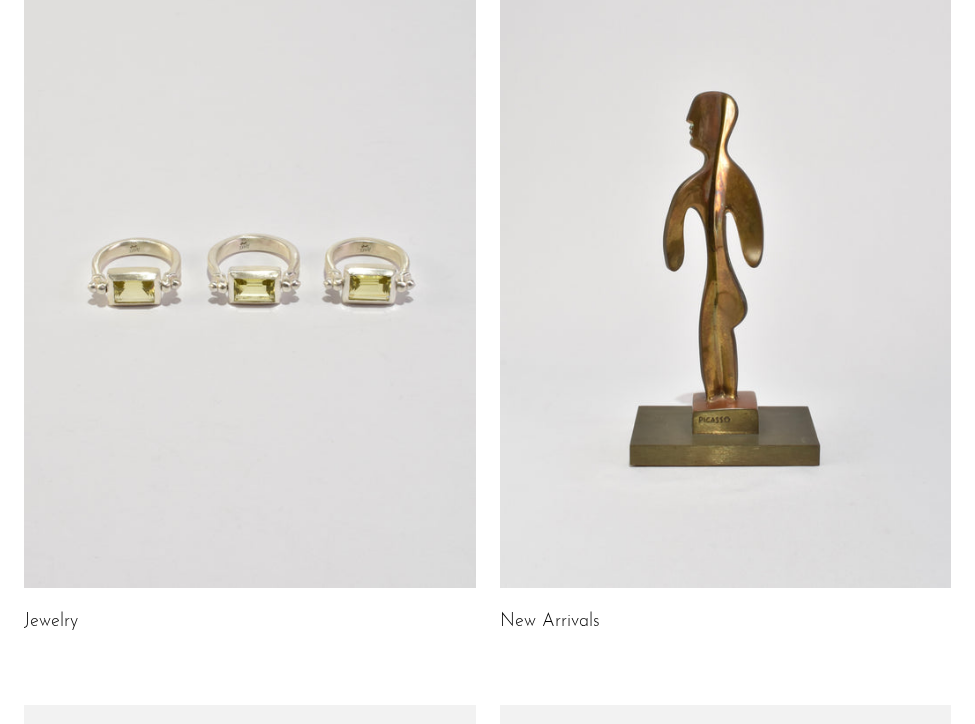 scroll, scrollTop: 205, scrollLeft: 0, axis: vertical 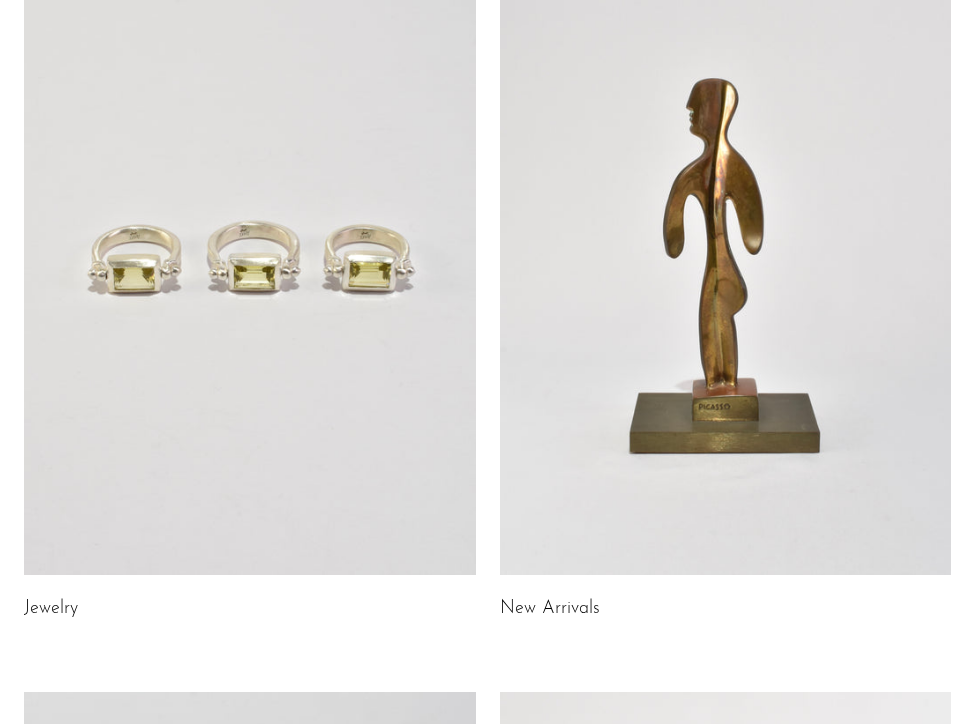 click at bounding box center (726, 259) 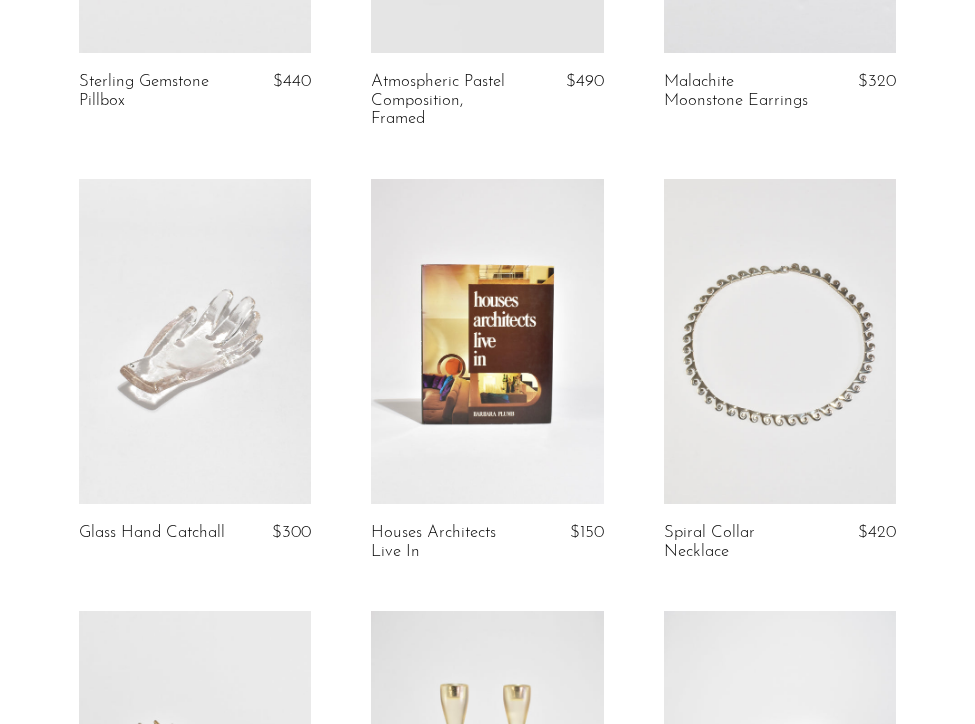 scroll, scrollTop: 444, scrollLeft: 0, axis: vertical 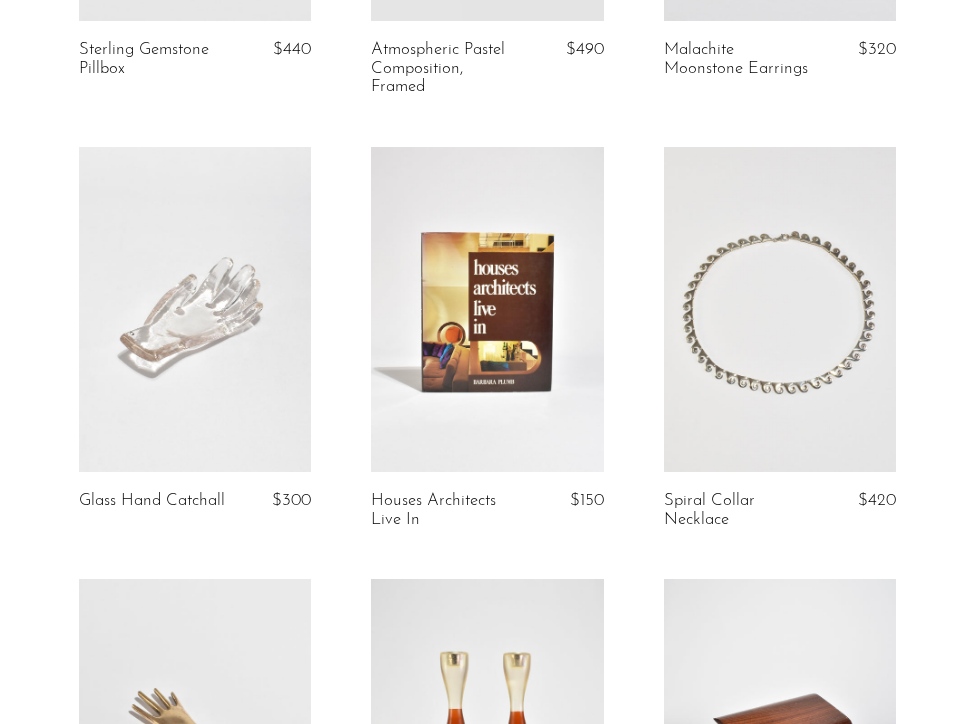 click at bounding box center (195, 309) 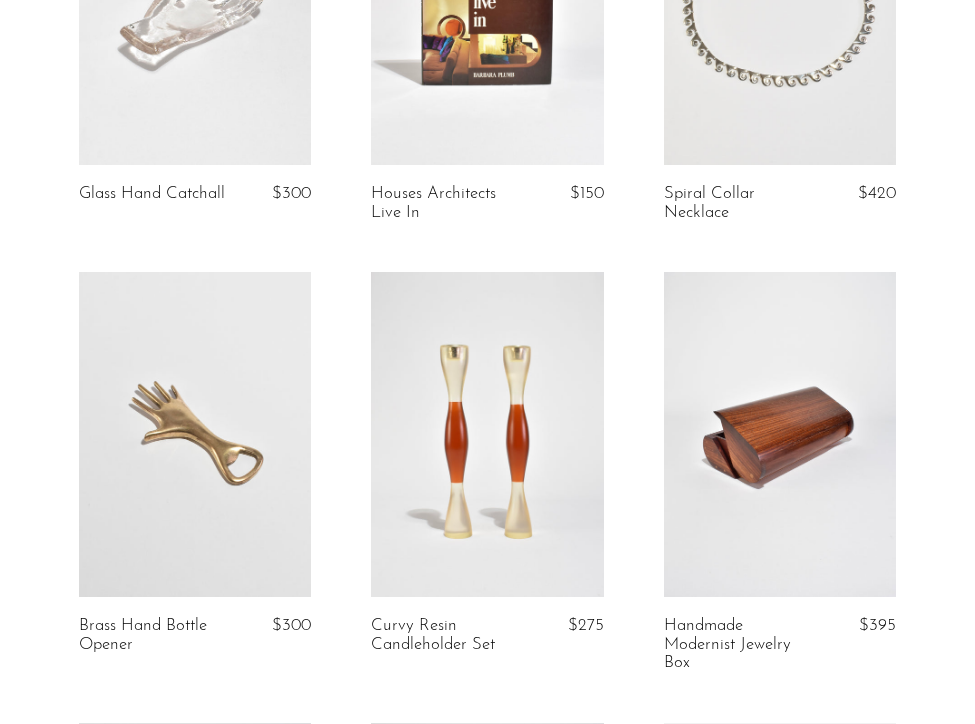 scroll, scrollTop: 872, scrollLeft: 0, axis: vertical 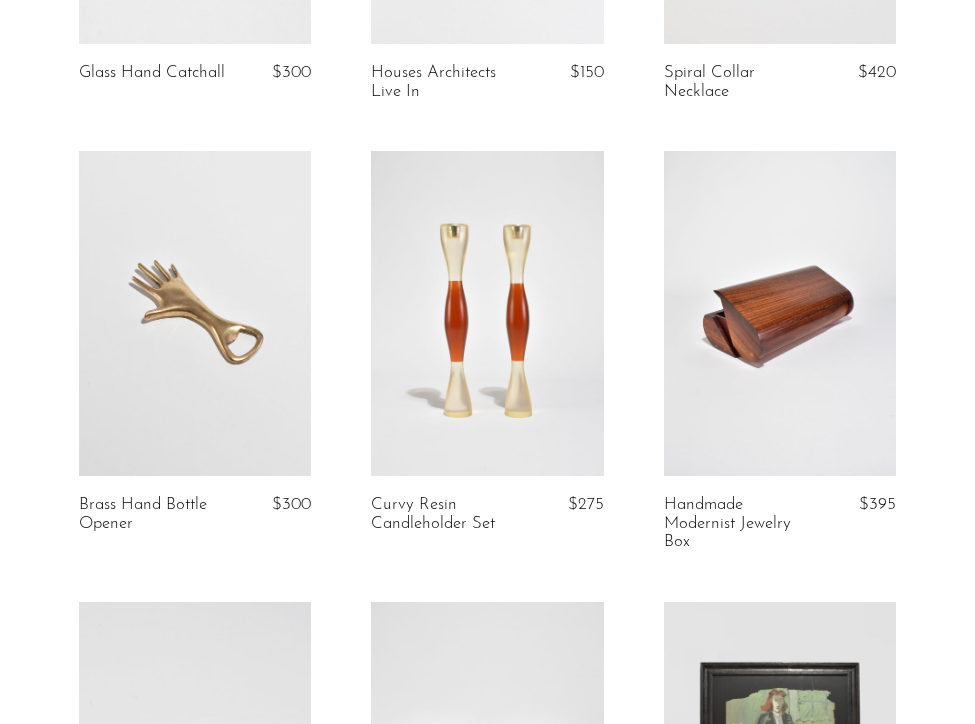 click at bounding box center [487, 313] 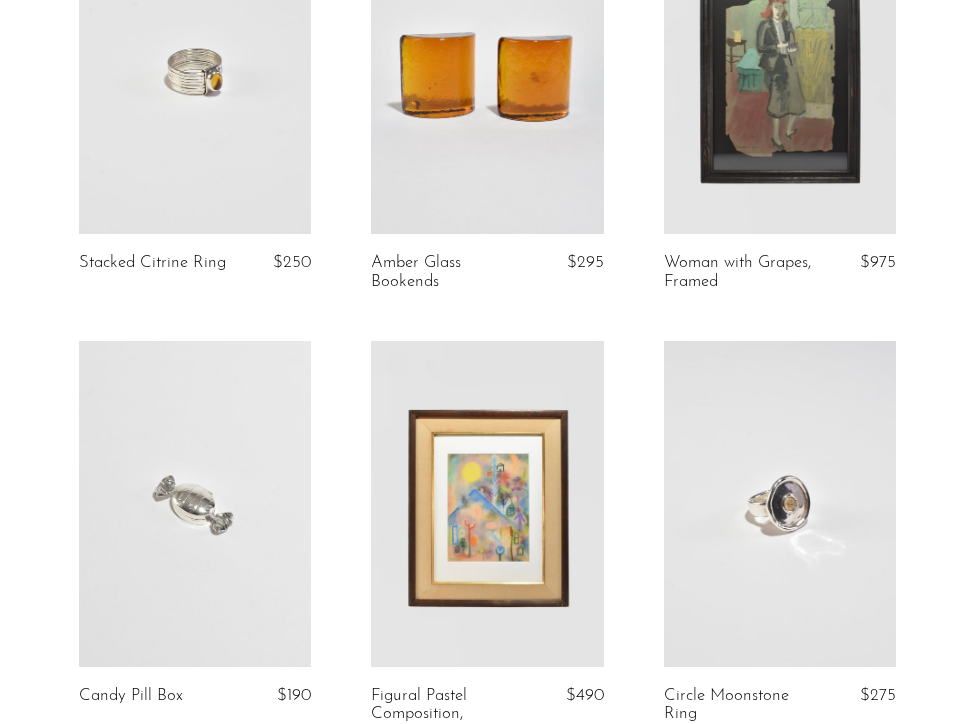 scroll, scrollTop: 1479, scrollLeft: 0, axis: vertical 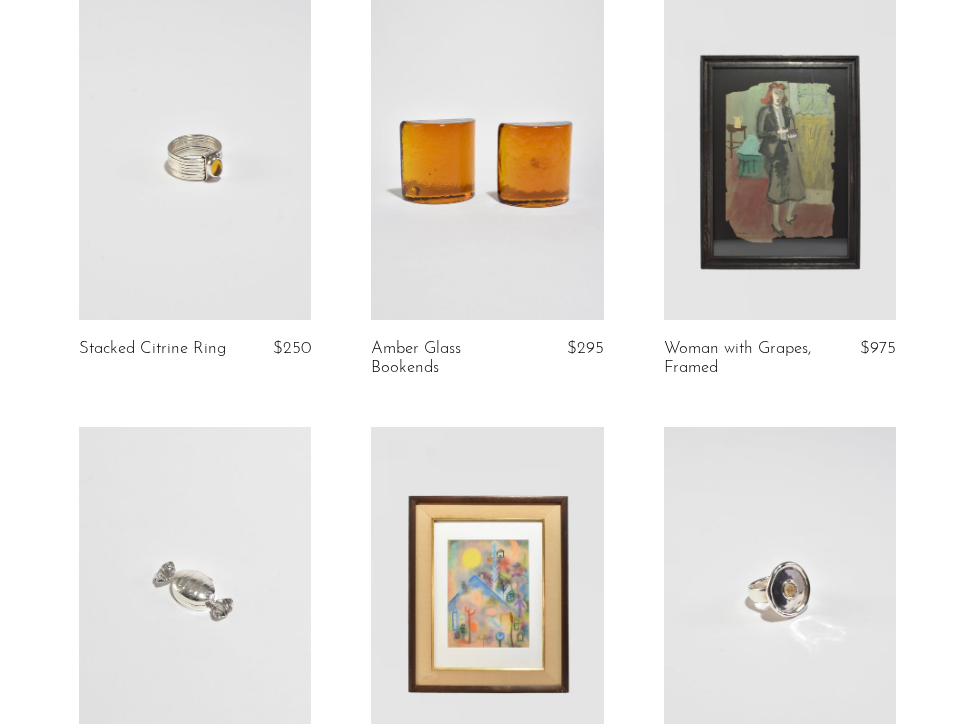 click at bounding box center (487, 157) 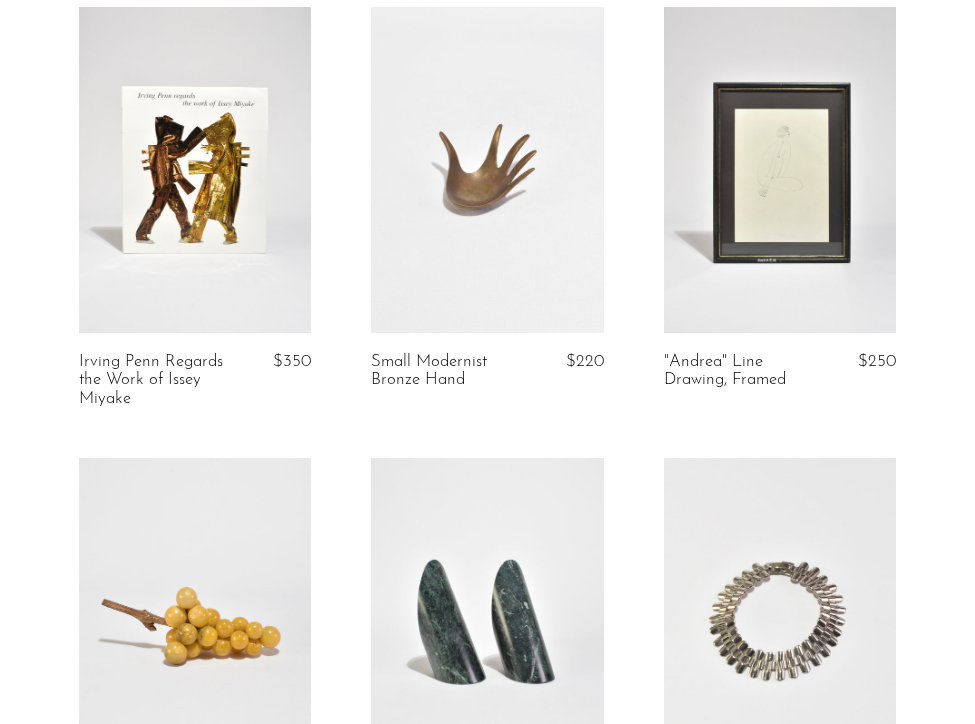 scroll, scrollTop: 3646, scrollLeft: 0, axis: vertical 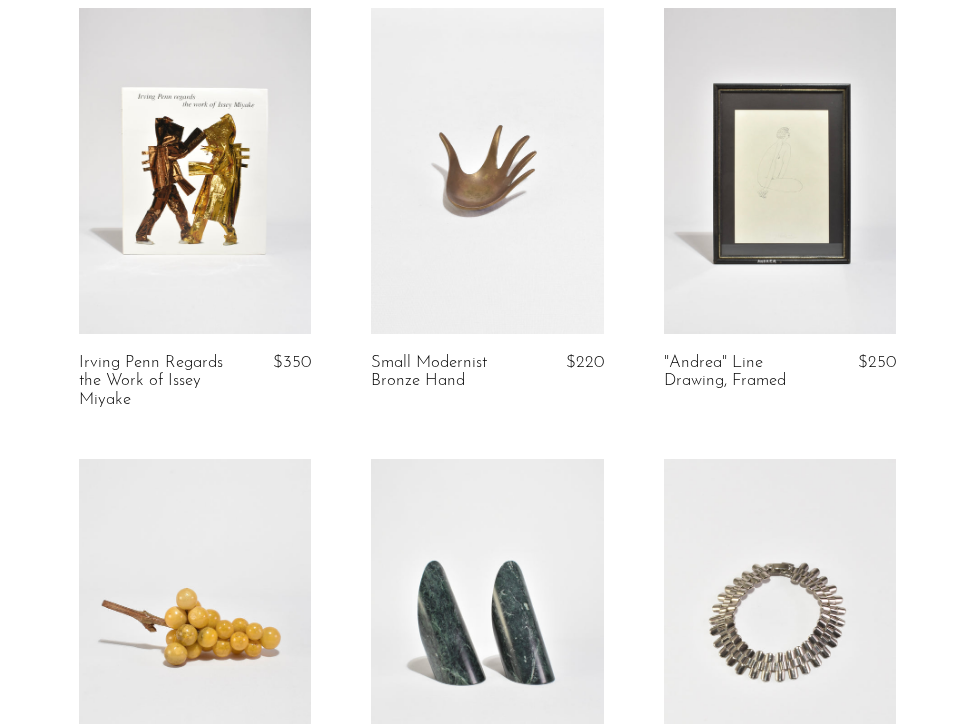 click on "Bar Link Bracelet
$190" at bounding box center (780, 675) 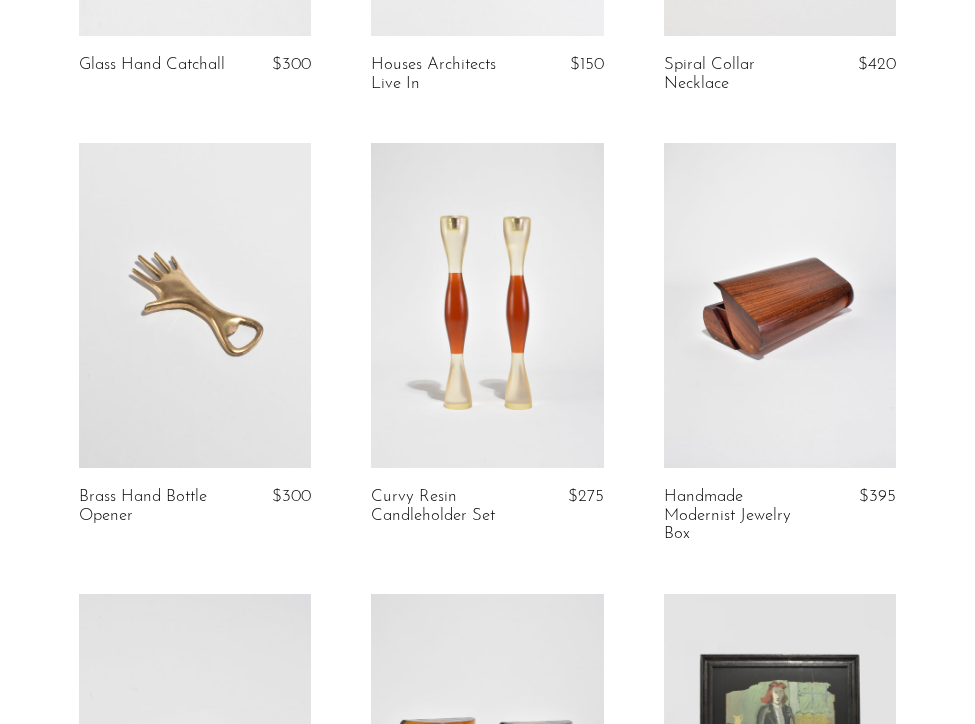 scroll, scrollTop: 0, scrollLeft: 0, axis: both 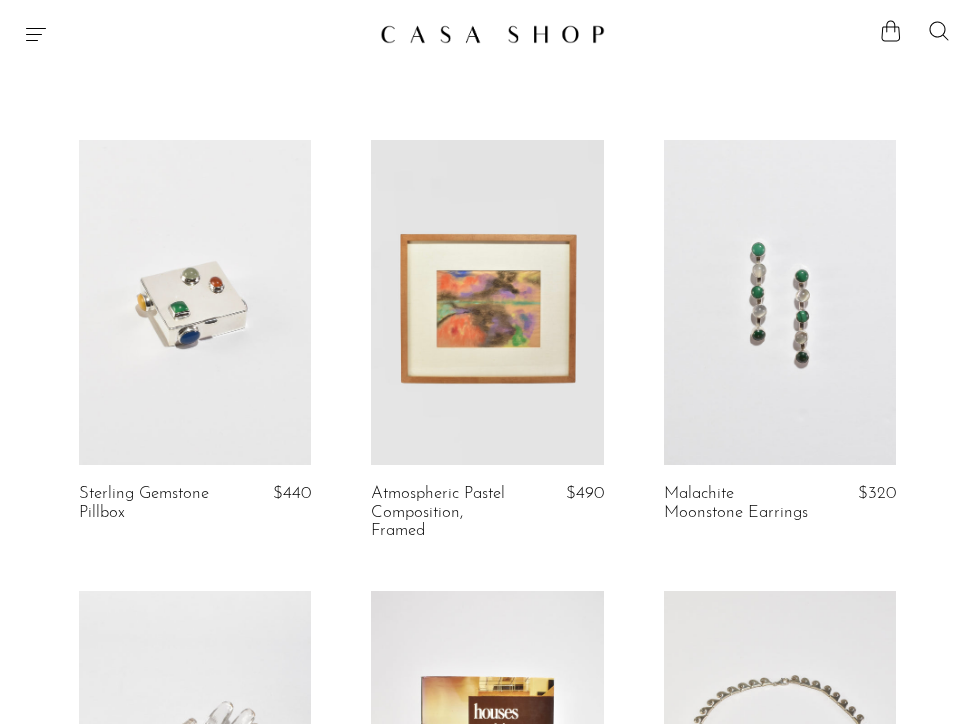 click 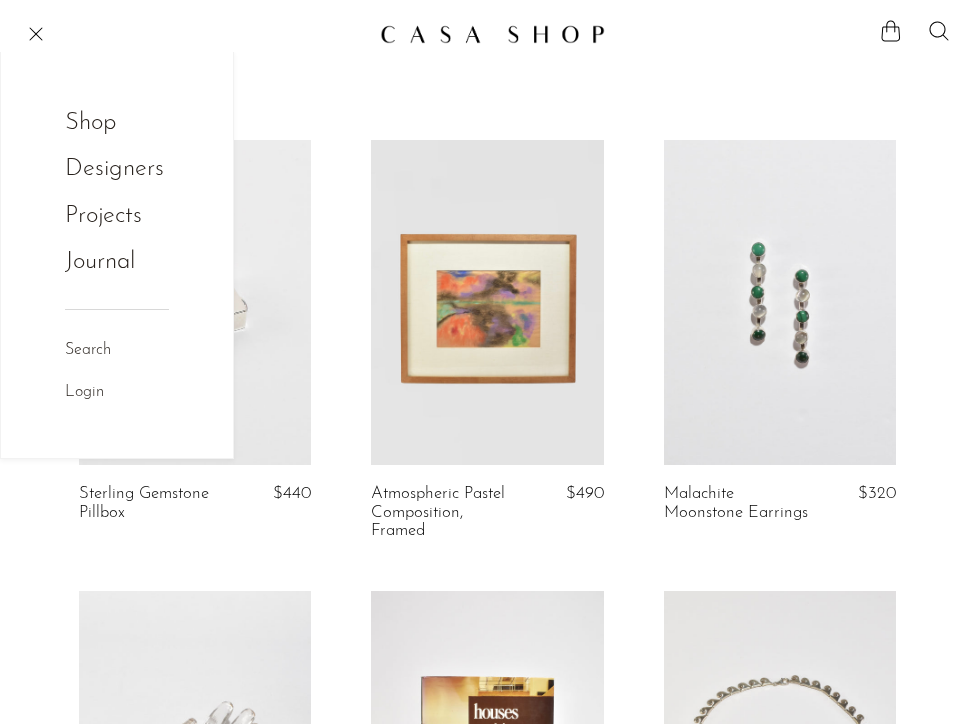 click on "Shop" at bounding box center (104, 123) 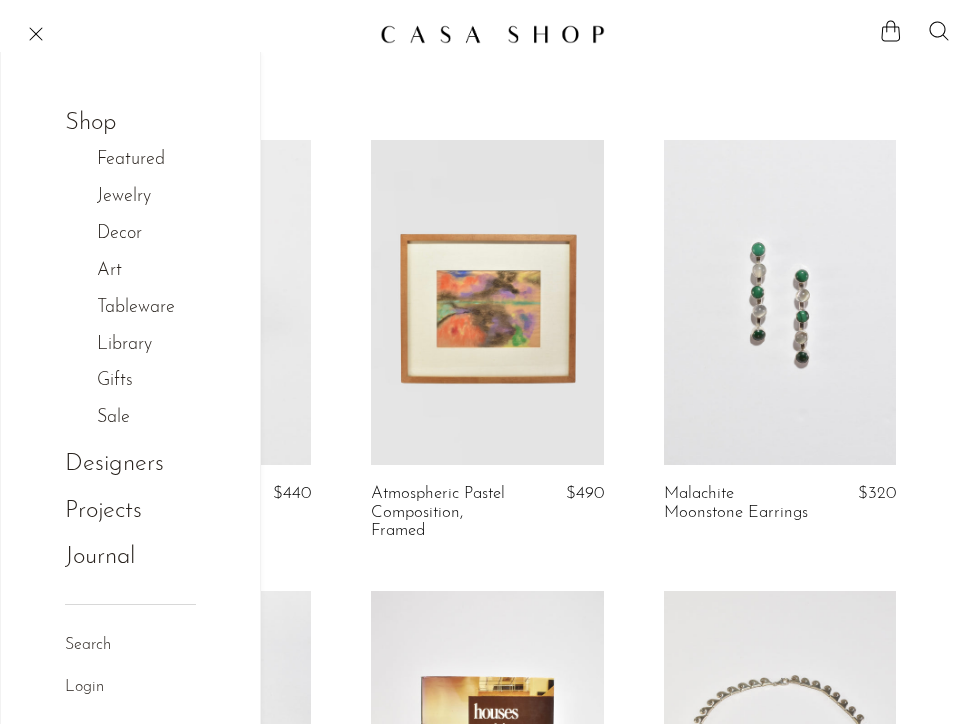 click on "Decor" at bounding box center (130, 234) 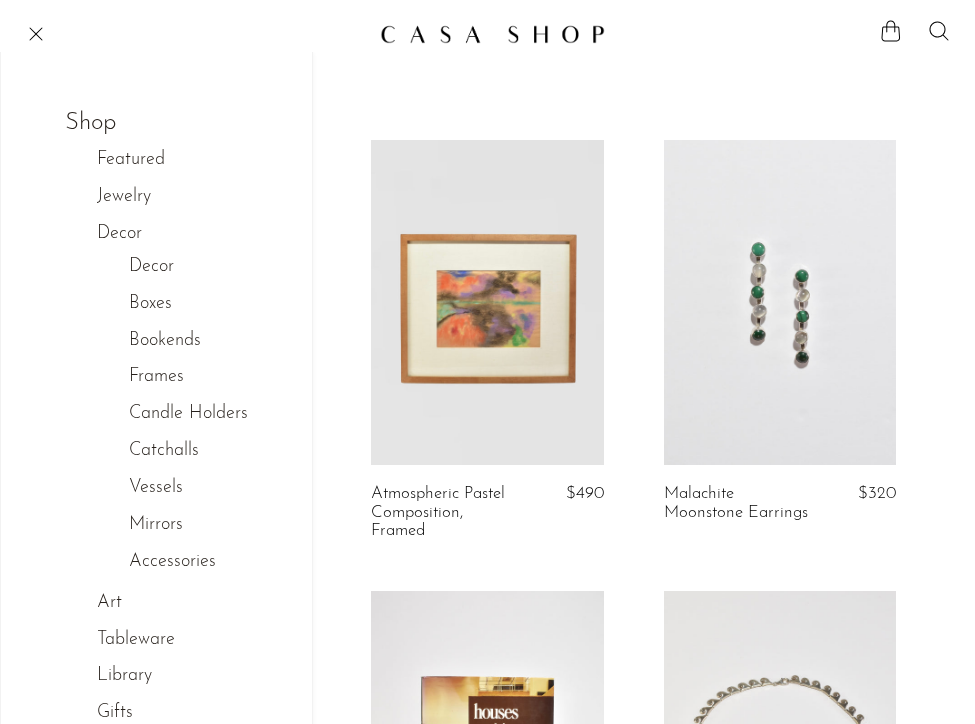 click on "Decor" at bounding box center (151, 267) 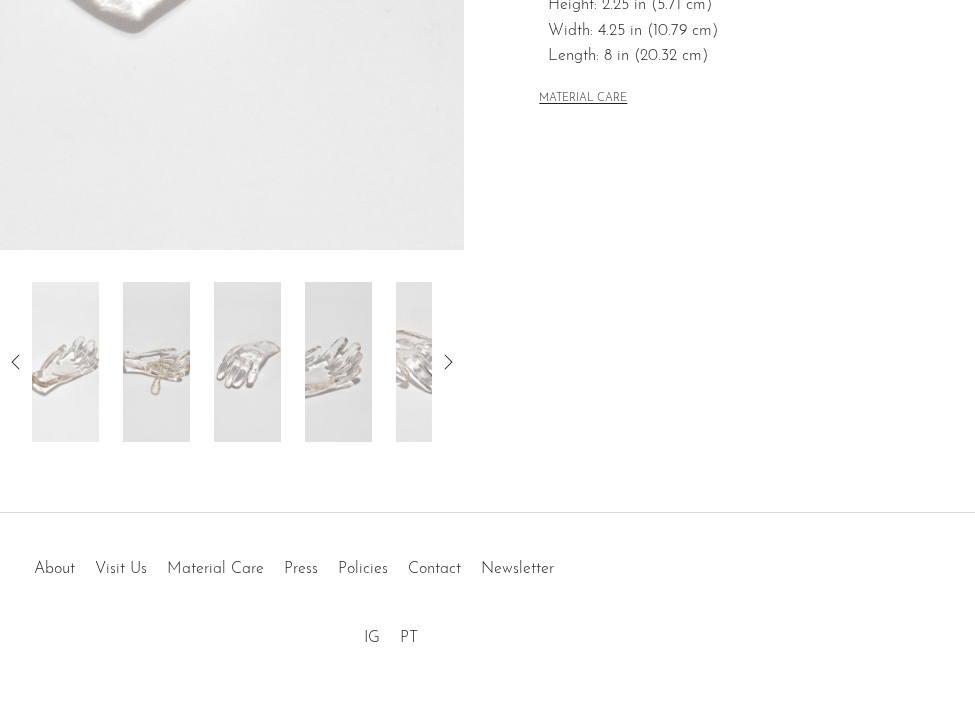 scroll, scrollTop: 616, scrollLeft: 0, axis: vertical 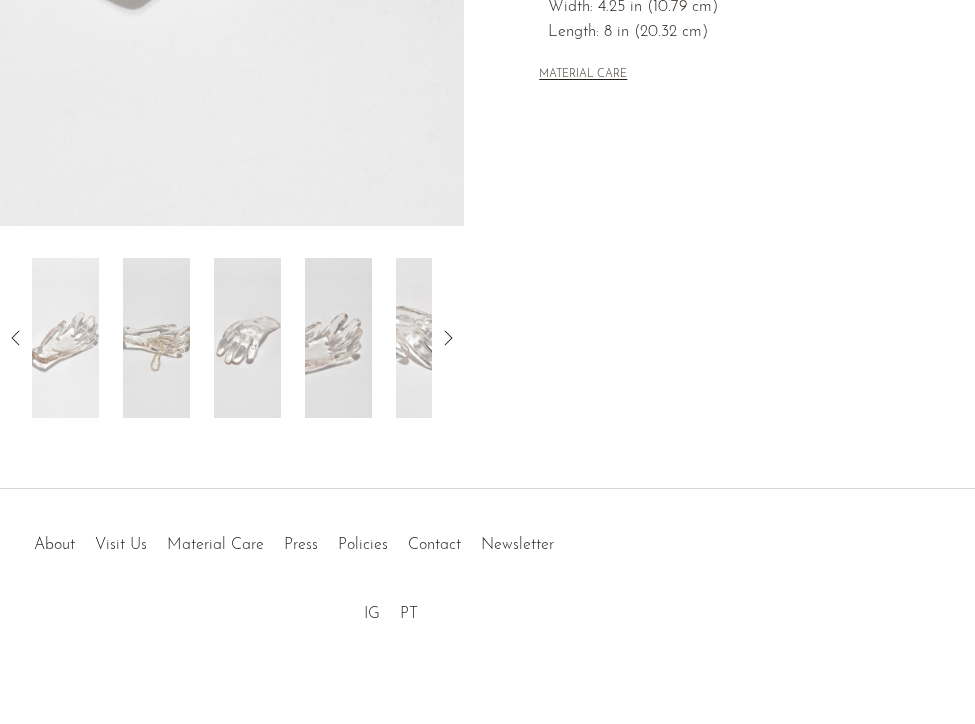 click at bounding box center (156, 338) 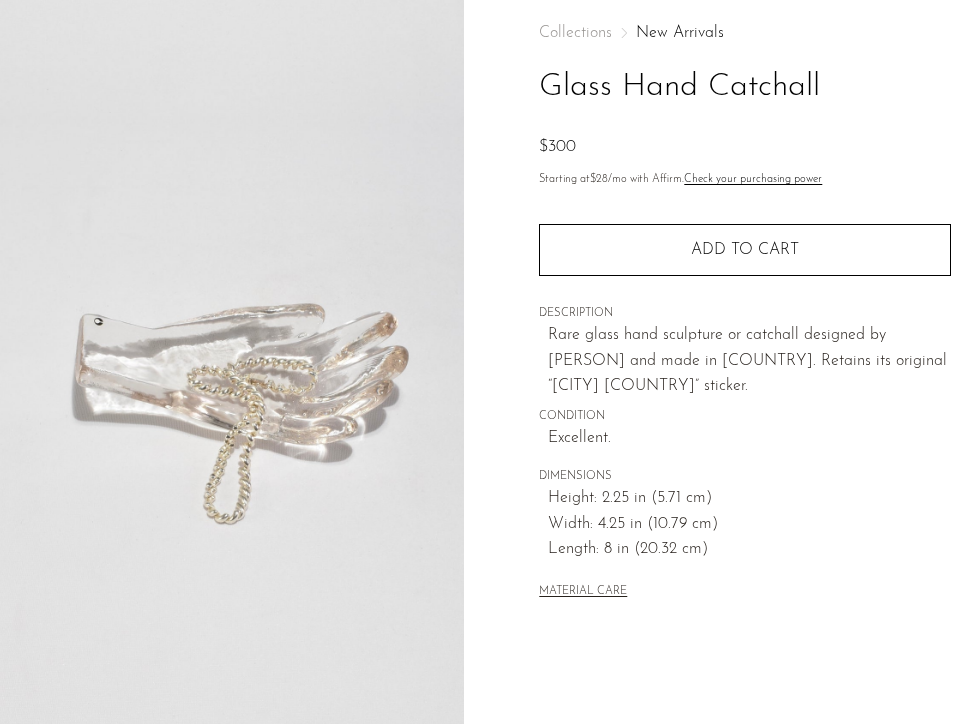 scroll, scrollTop: 38, scrollLeft: 0, axis: vertical 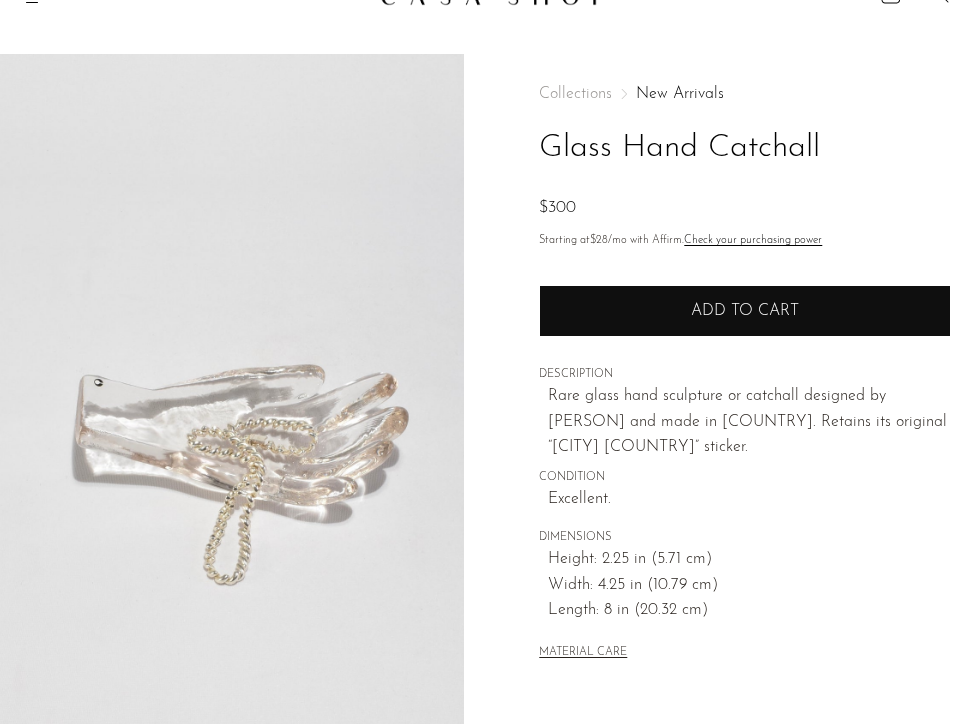 click on "Add to cart" at bounding box center (745, 311) 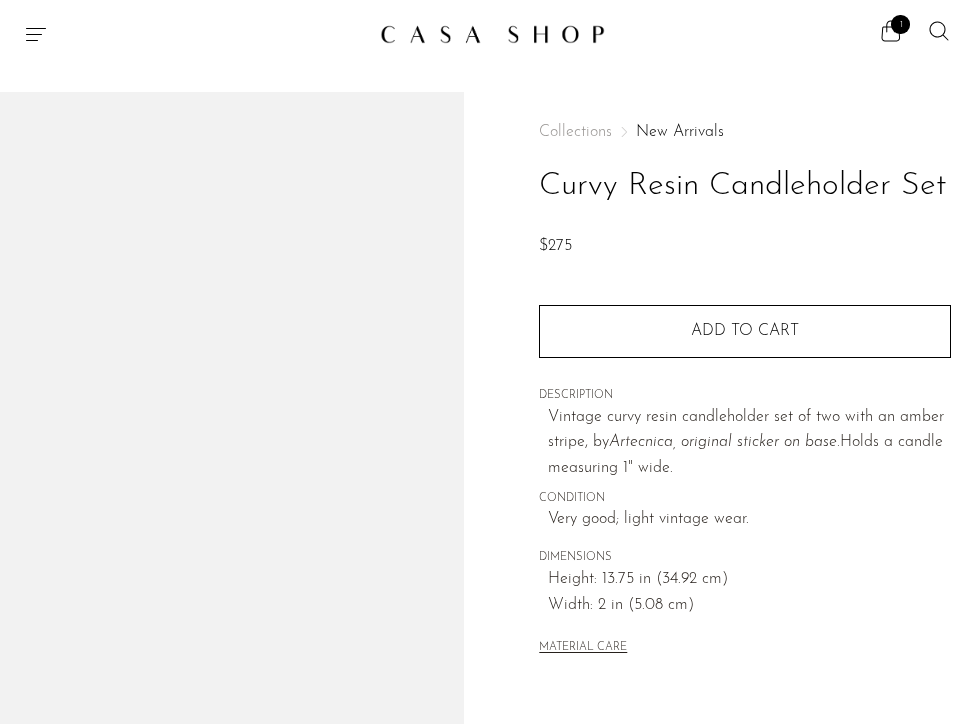 scroll, scrollTop: 0, scrollLeft: 0, axis: both 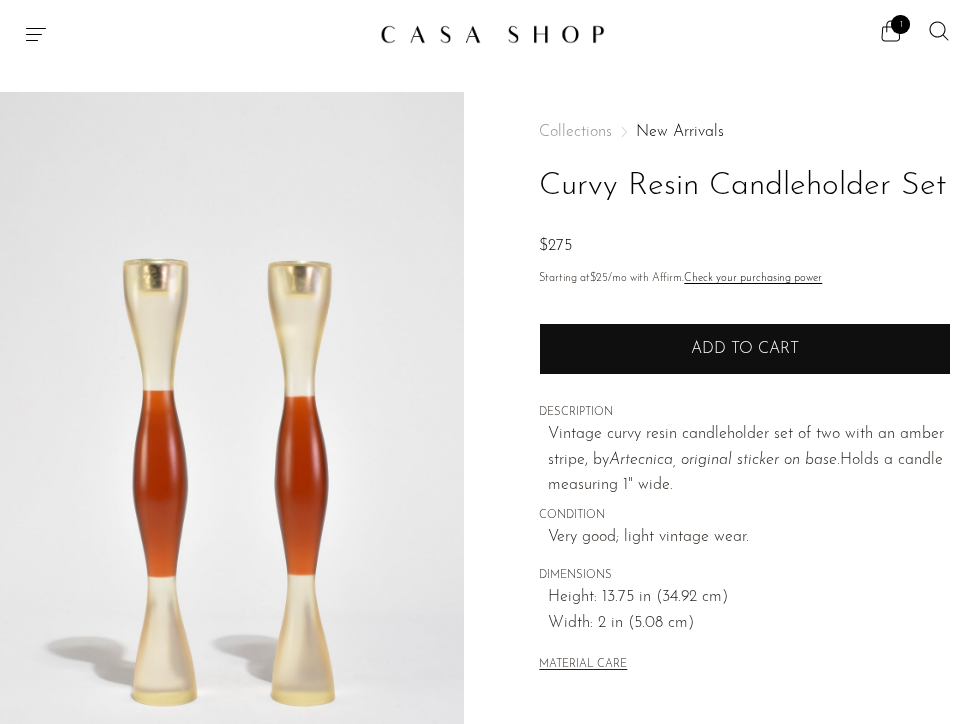 click on "Add to cart" at bounding box center (745, 349) 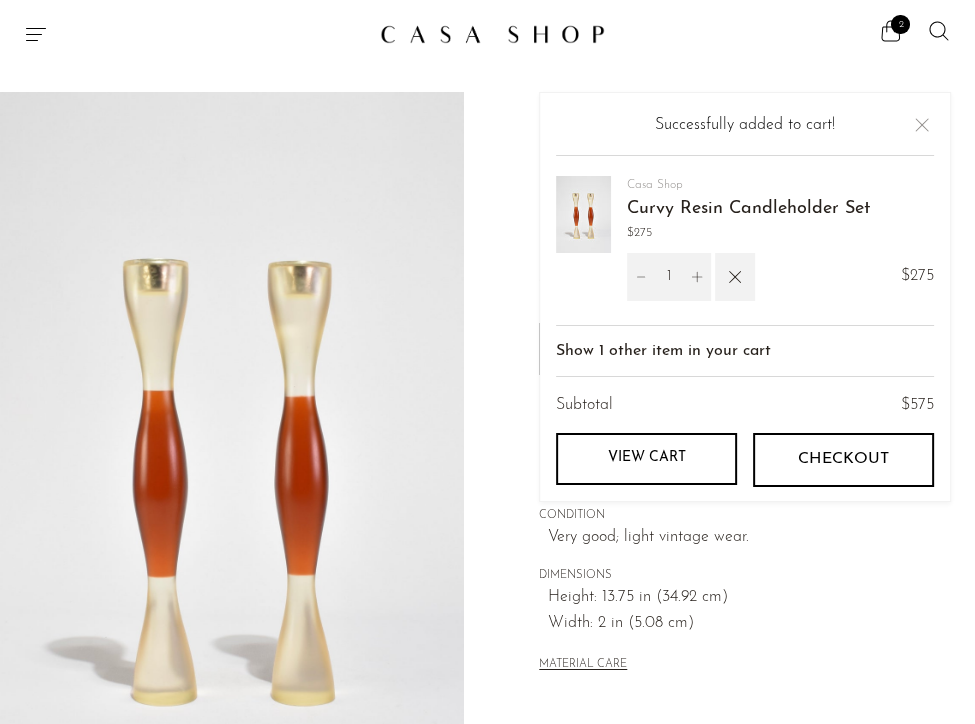 click on "MATERIAL CARE" at bounding box center (745, 656) 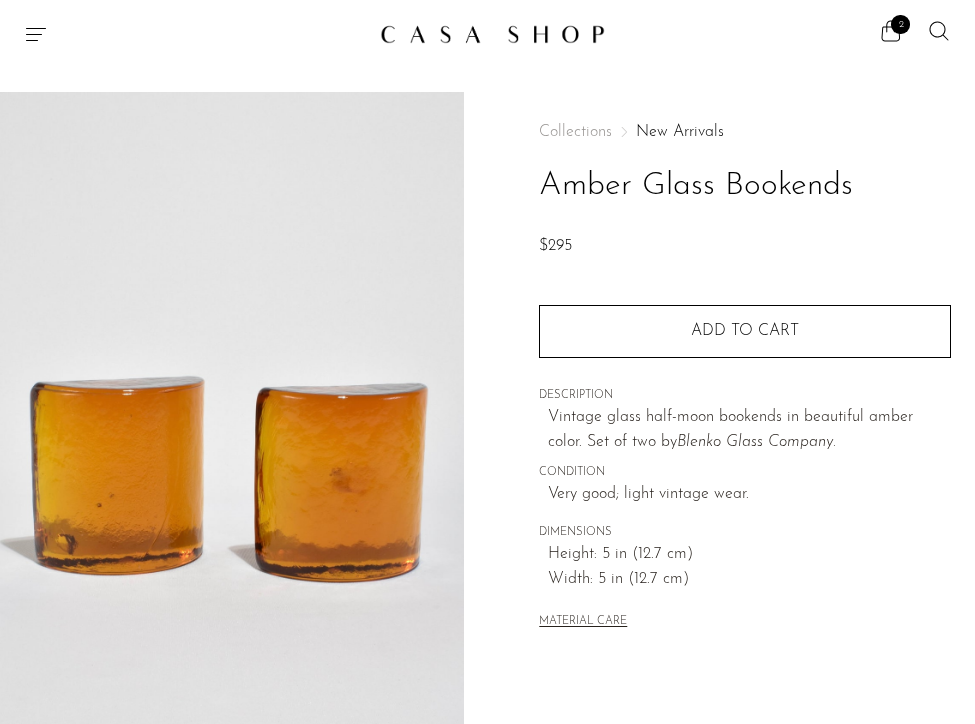 scroll, scrollTop: 0, scrollLeft: 0, axis: both 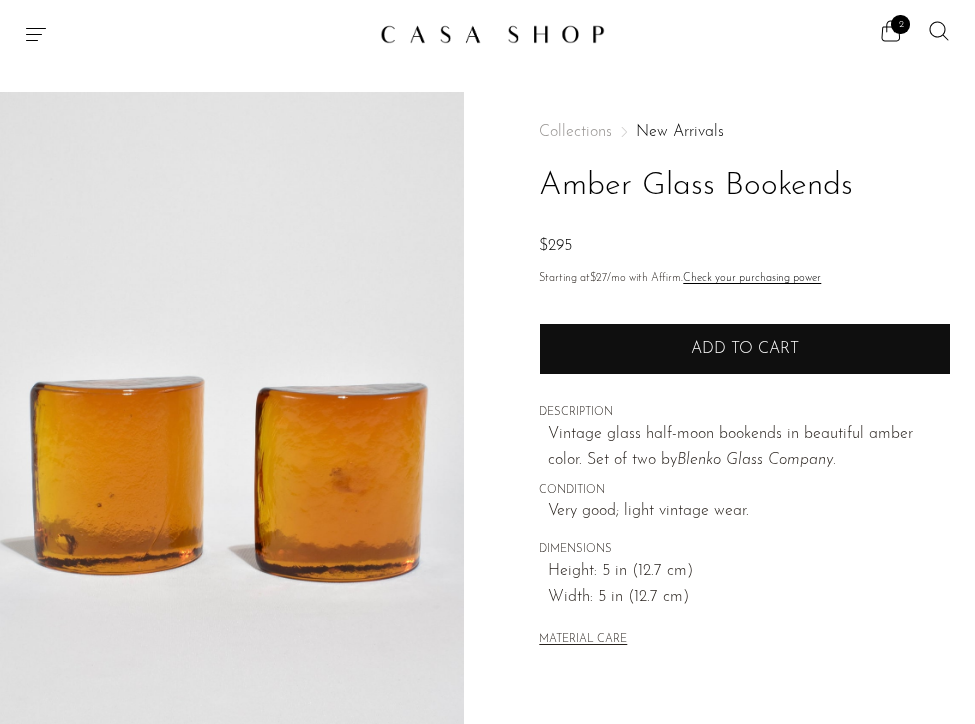 click on "Add to cart" at bounding box center (745, 349) 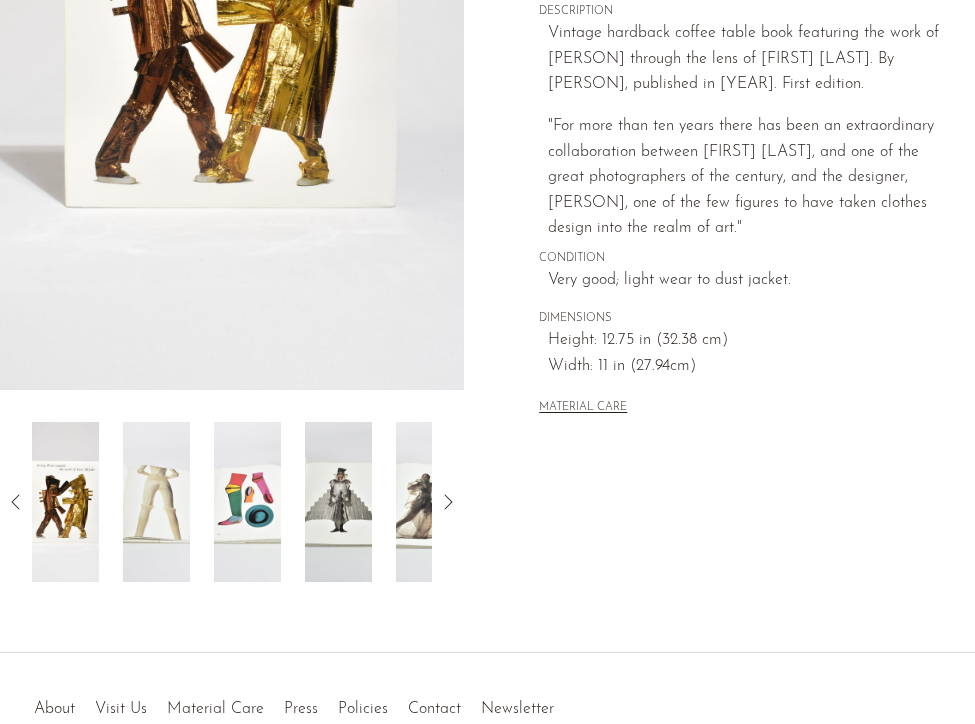 scroll, scrollTop: 508, scrollLeft: 0, axis: vertical 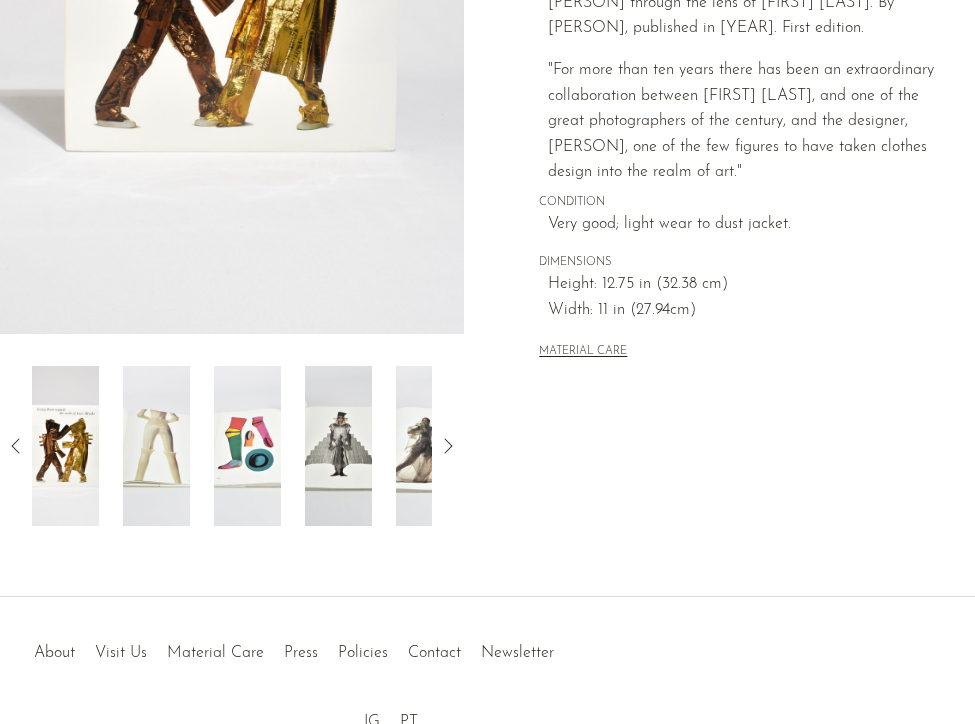click at bounding box center [156, 446] 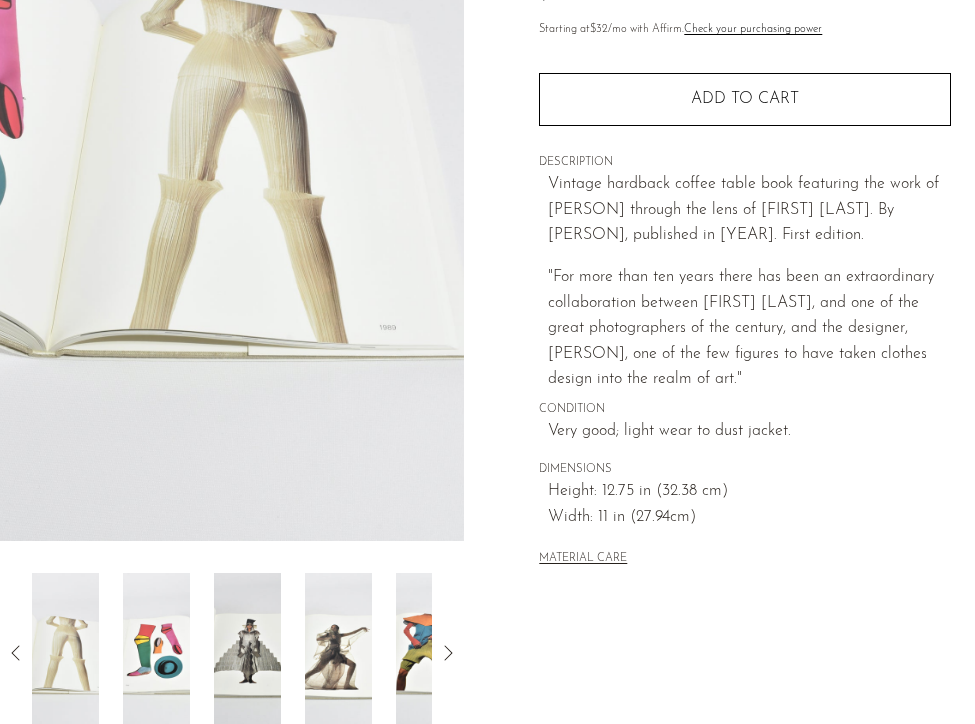 scroll, scrollTop: 262, scrollLeft: 0, axis: vertical 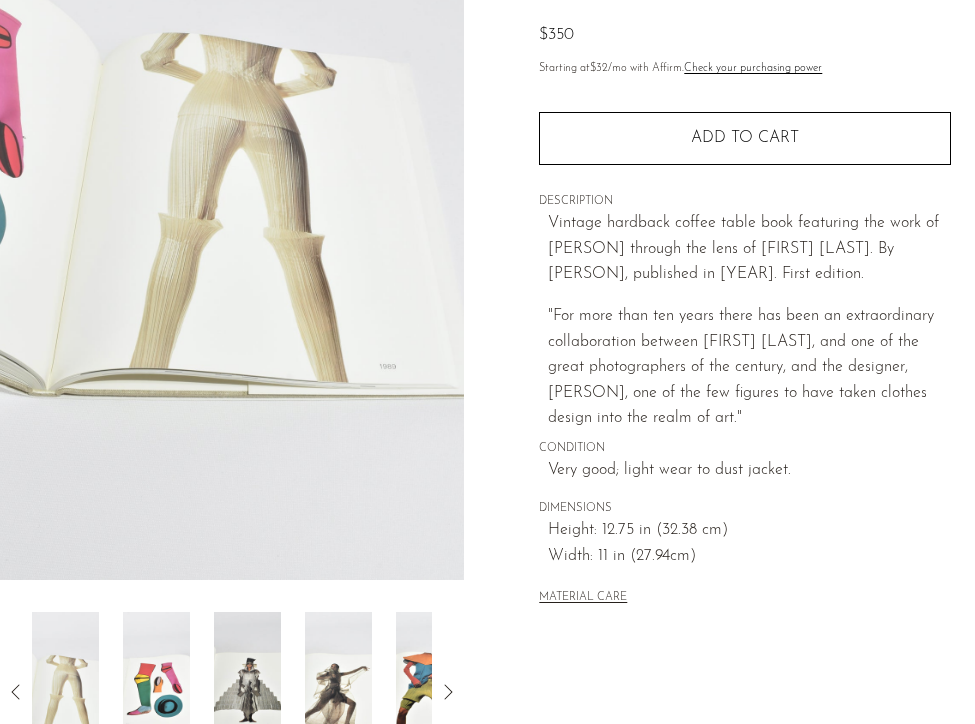 click at bounding box center [156, 692] 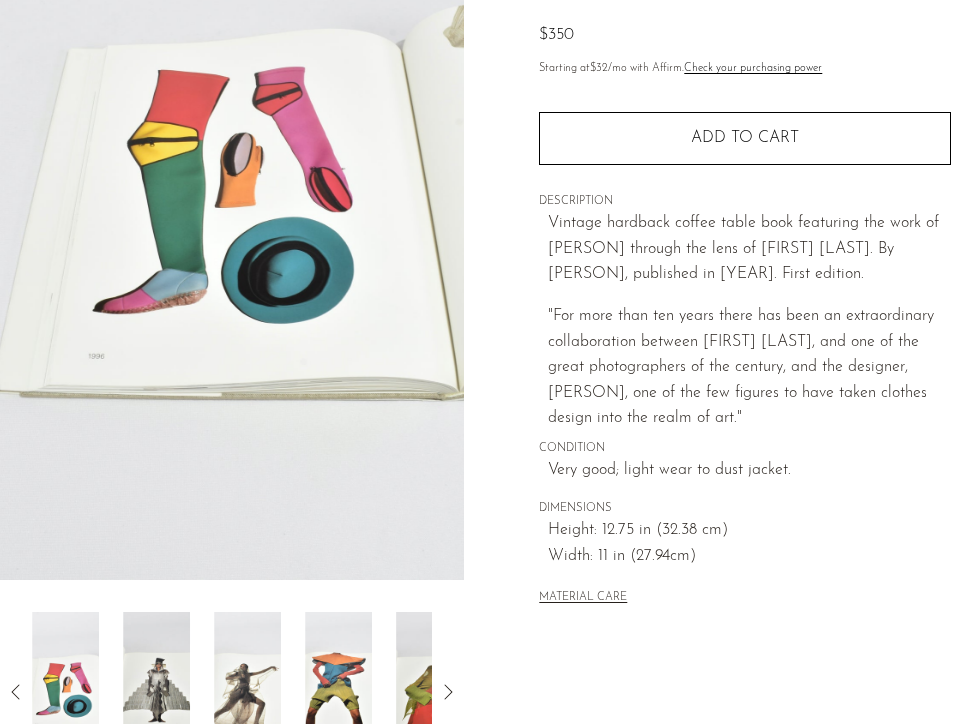 click at bounding box center [156, 692] 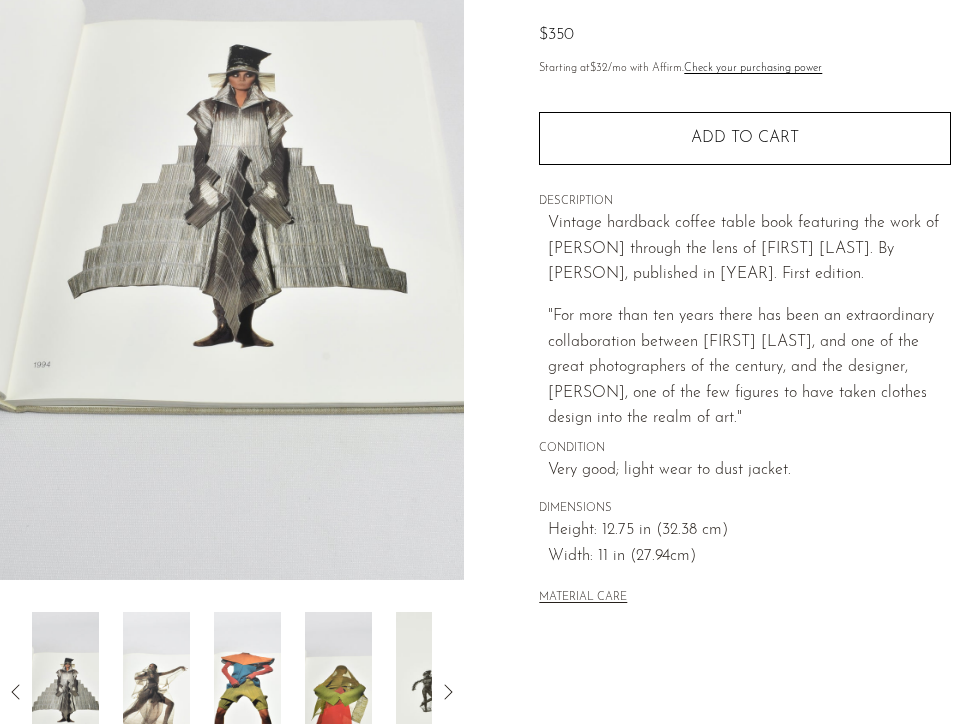 click at bounding box center (232, 692) 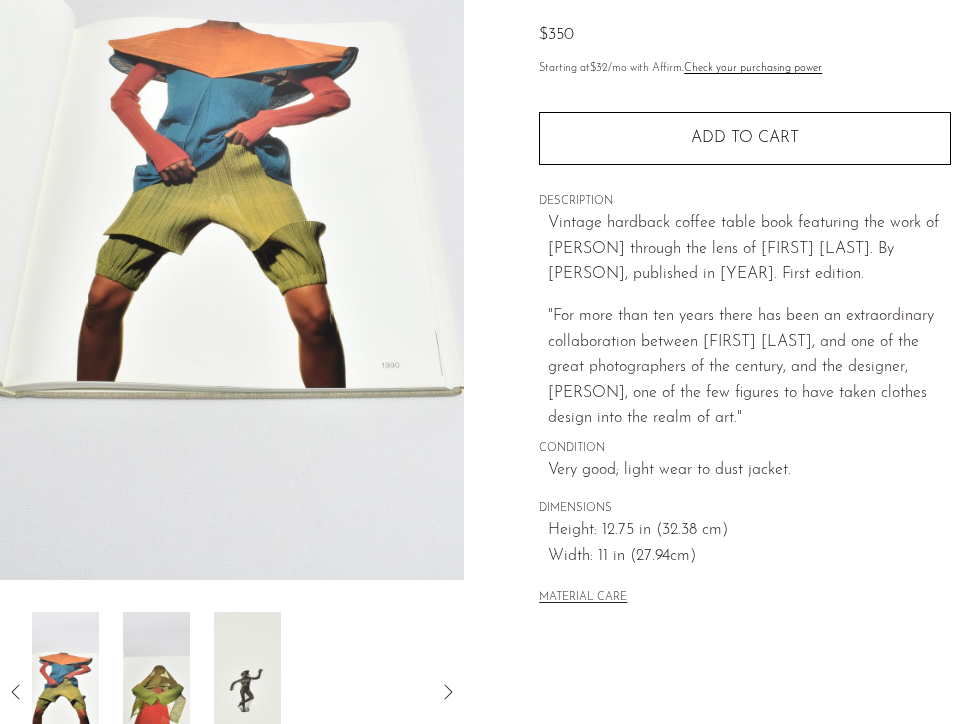 click at bounding box center (247, 692) 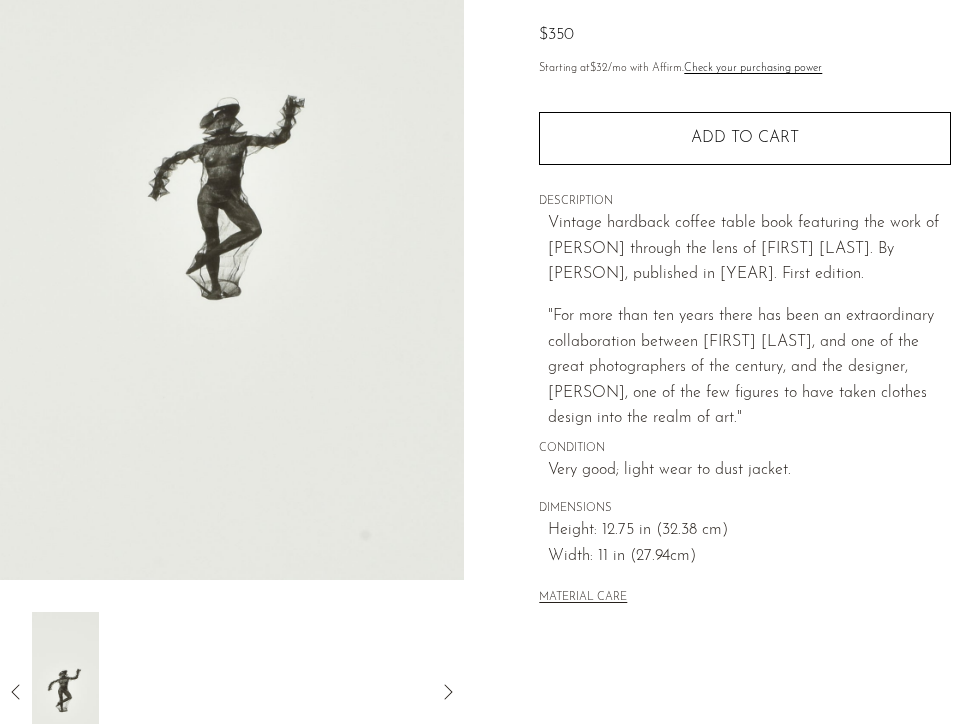 click on "MATERIAL CARE" at bounding box center (745, 589) 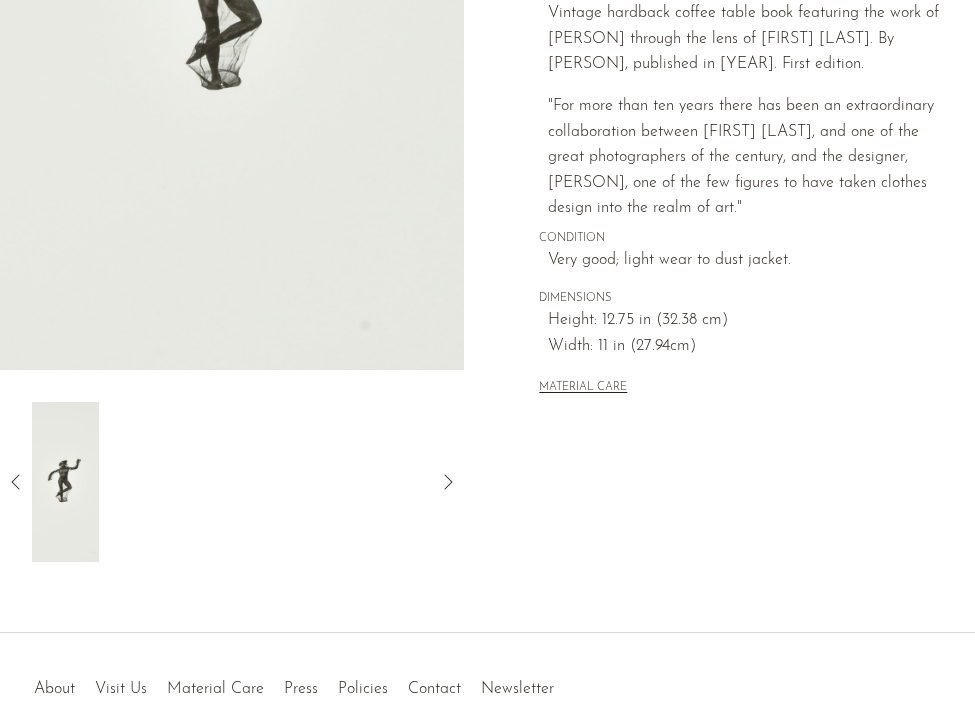 scroll, scrollTop: 485, scrollLeft: 0, axis: vertical 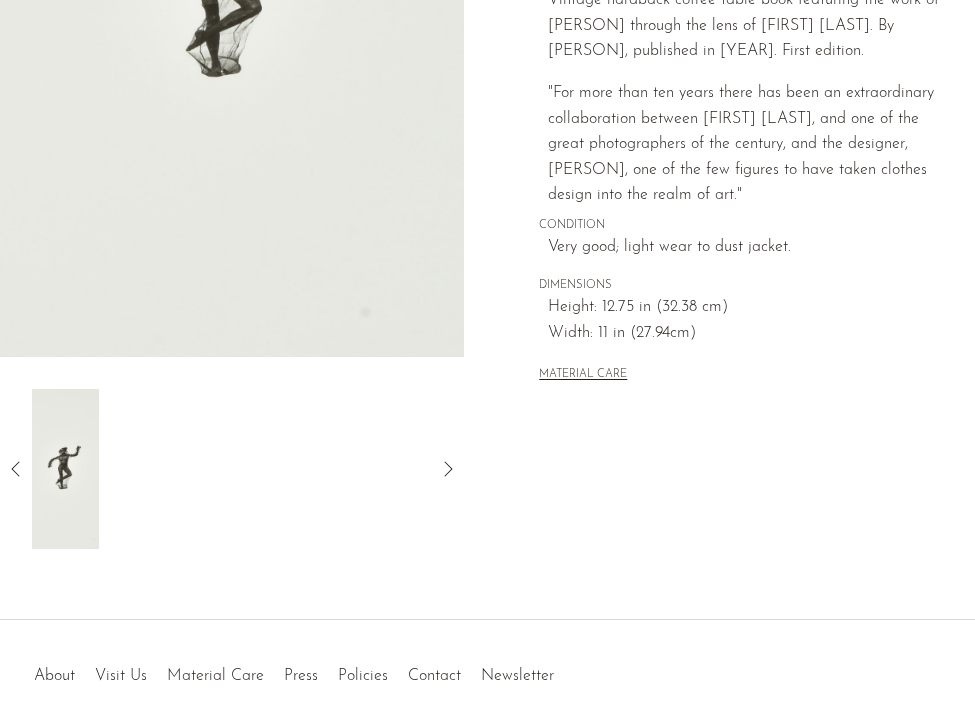 click on "Collections
New Arrivals
Irving Penn Regards the Work of Issey Miyake
$350
Starting at  $32 /mo with Affirm.  Check your purchasing power
Quantity
1
Add to cart" at bounding box center [744, 78] 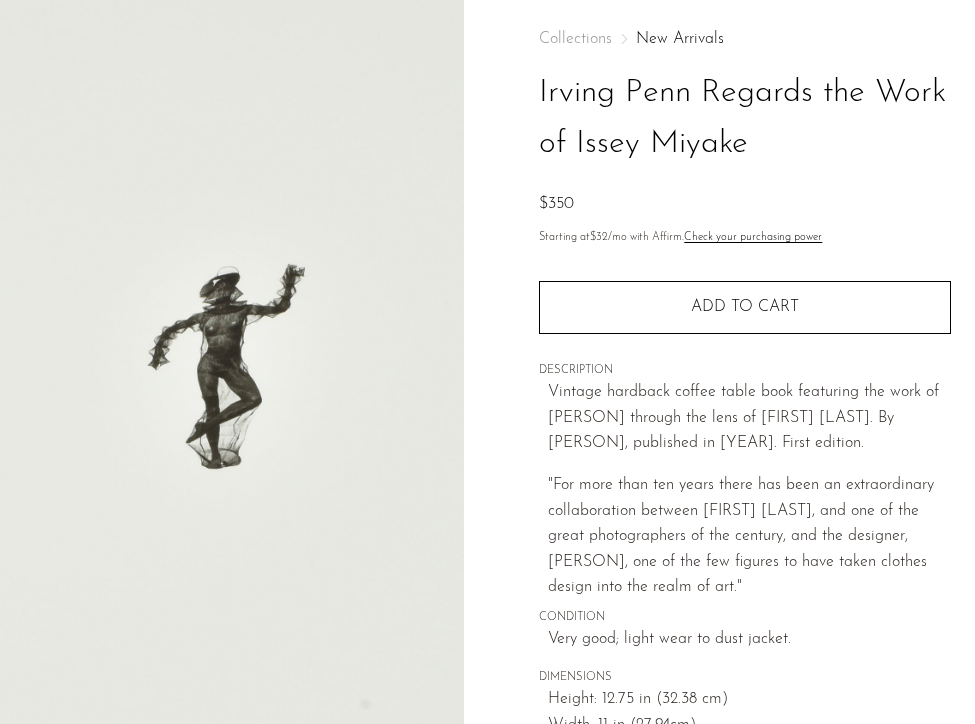 scroll, scrollTop: 52, scrollLeft: 0, axis: vertical 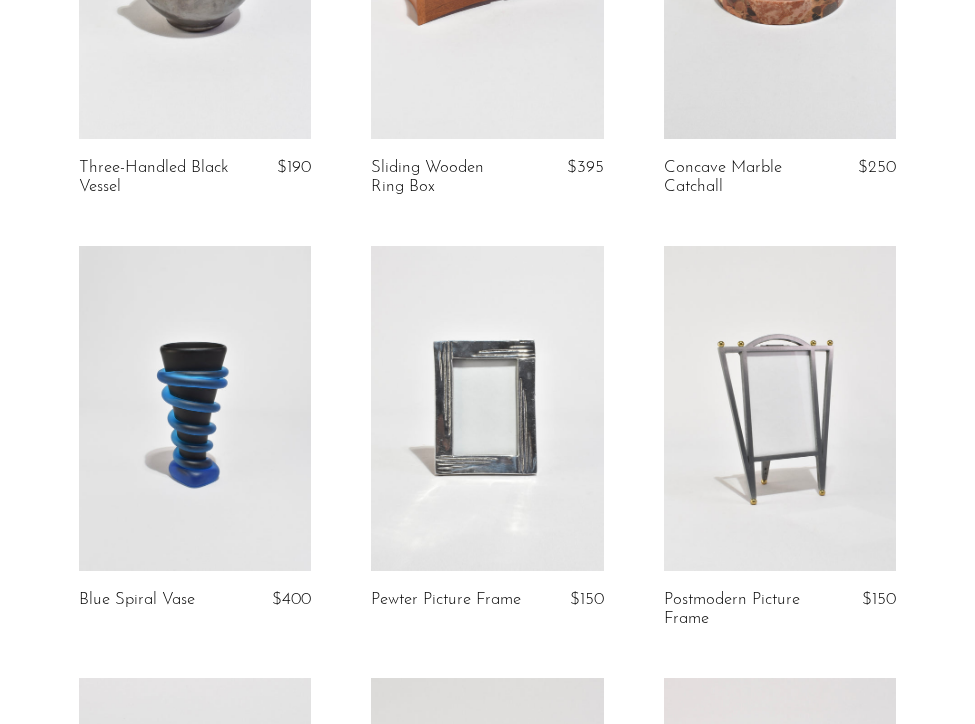 click at bounding box center (487, 408) 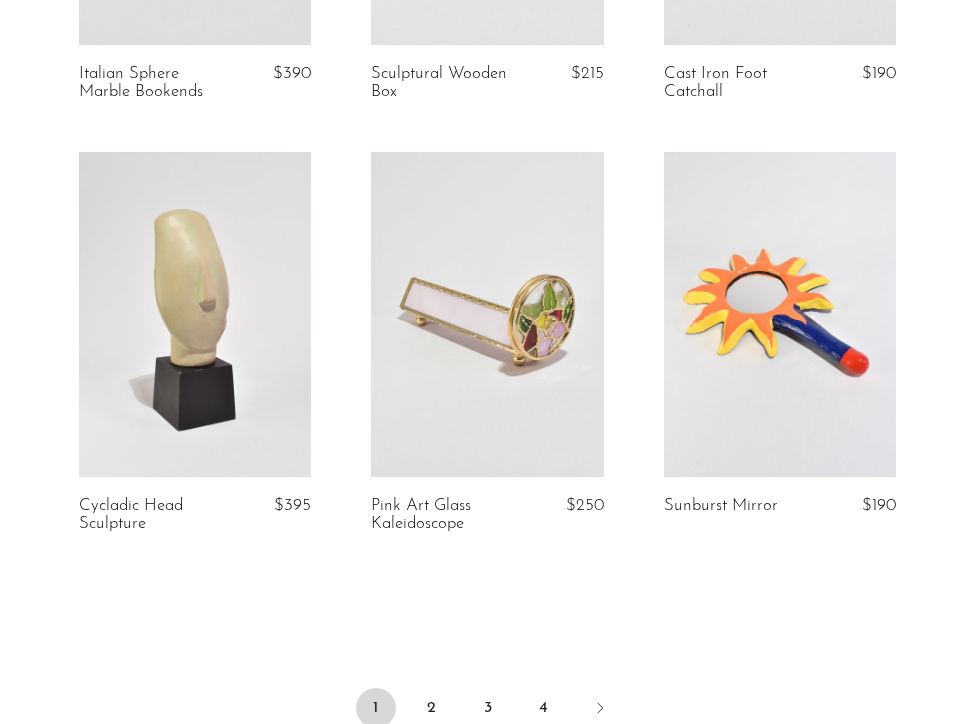 scroll, scrollTop: 4790, scrollLeft: 0, axis: vertical 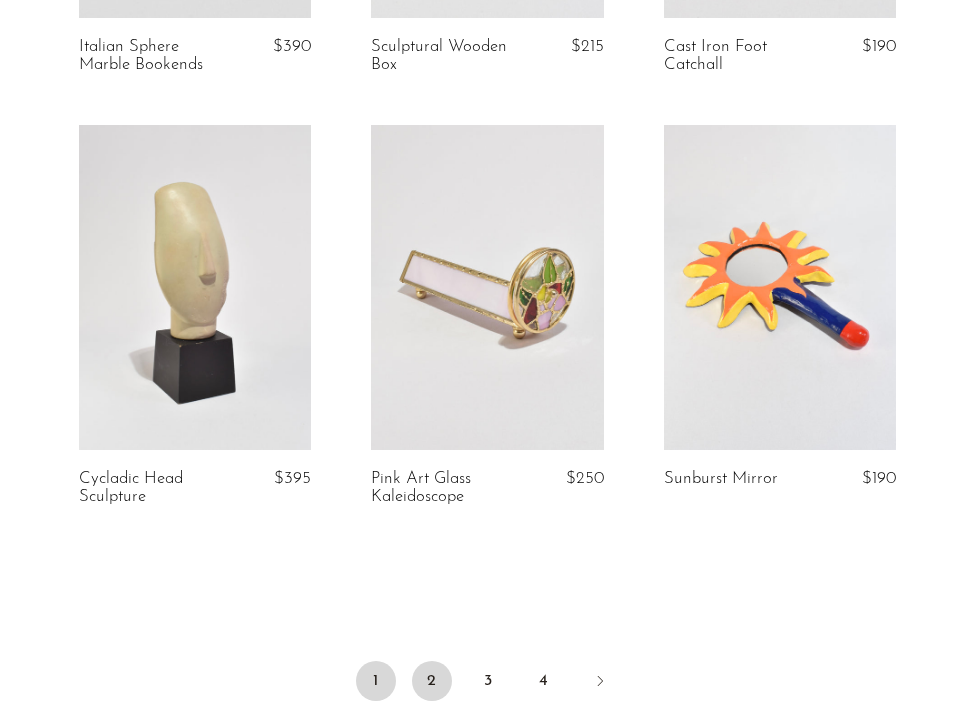 click on "2" at bounding box center [432, 681] 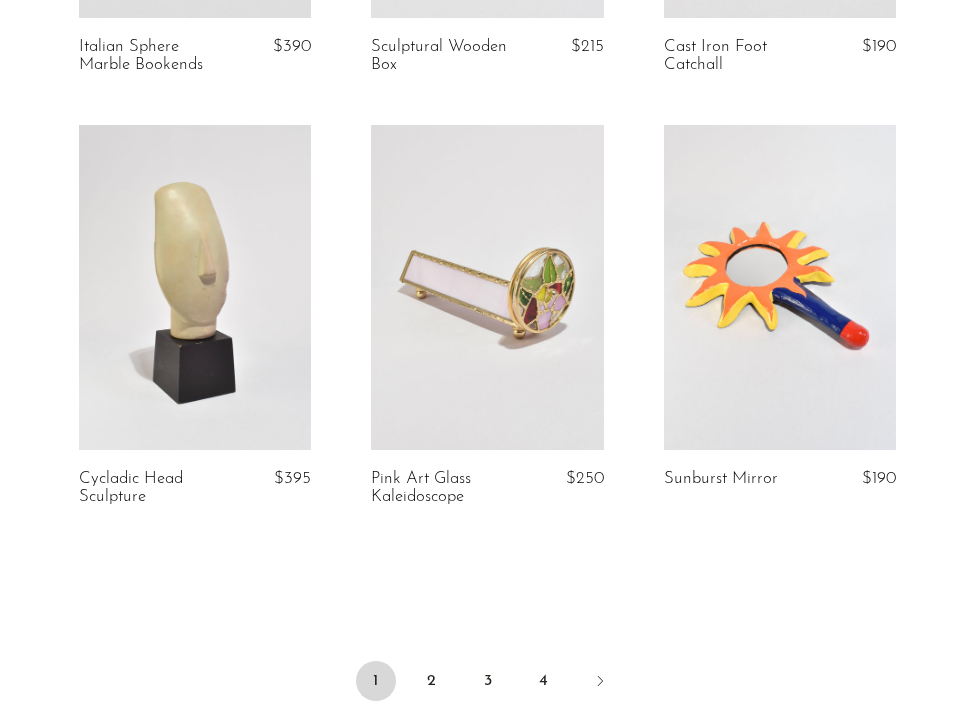 click at bounding box center [487, 287] 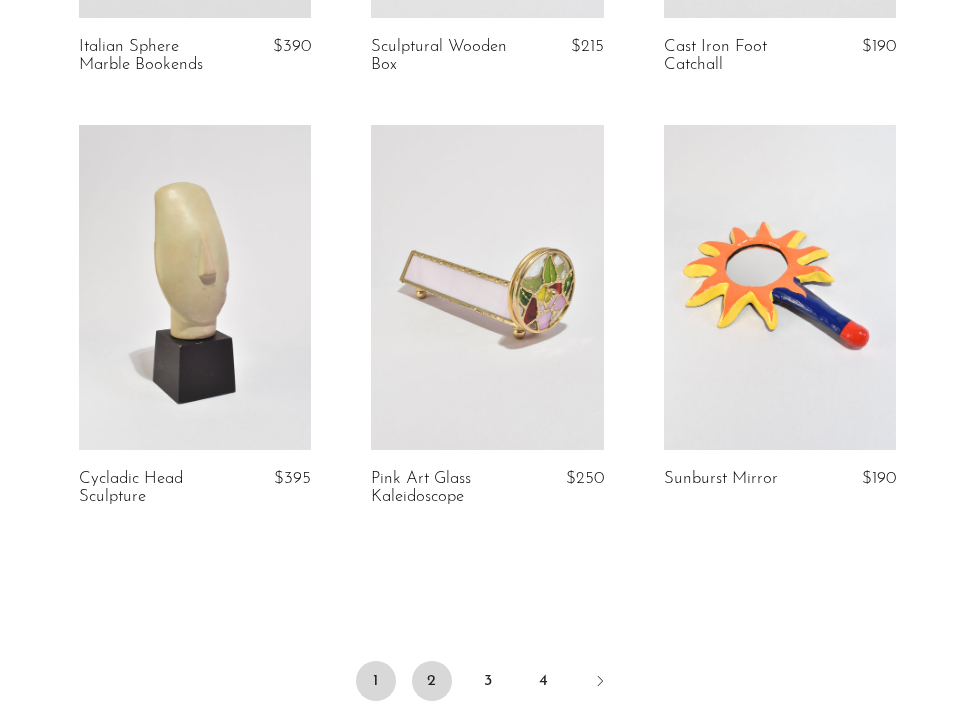 click on "2" at bounding box center (432, 681) 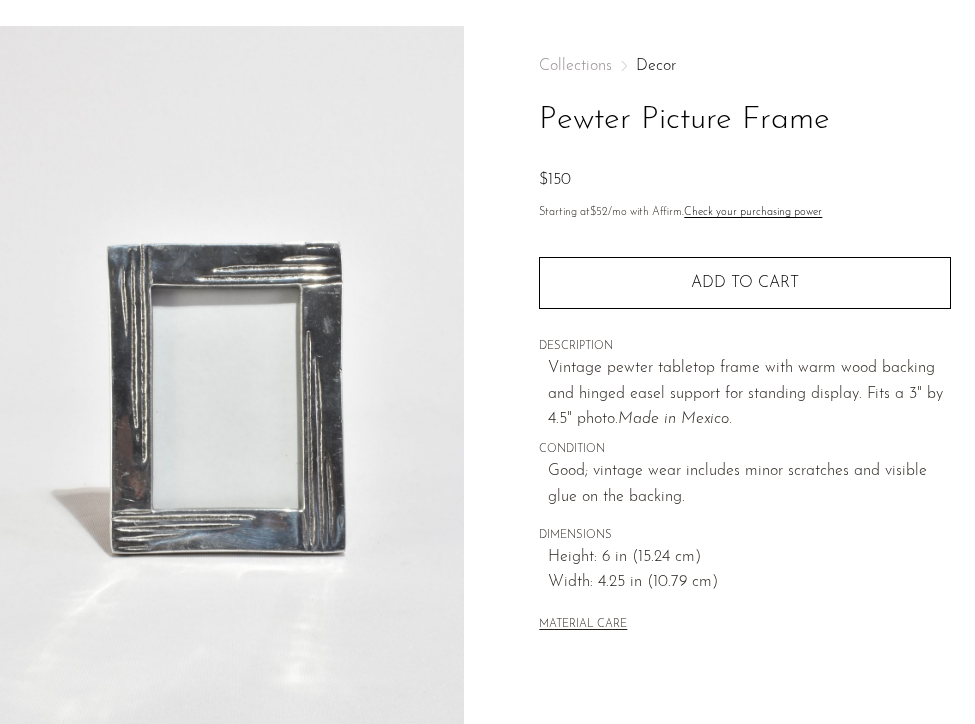 scroll, scrollTop: 37, scrollLeft: 0, axis: vertical 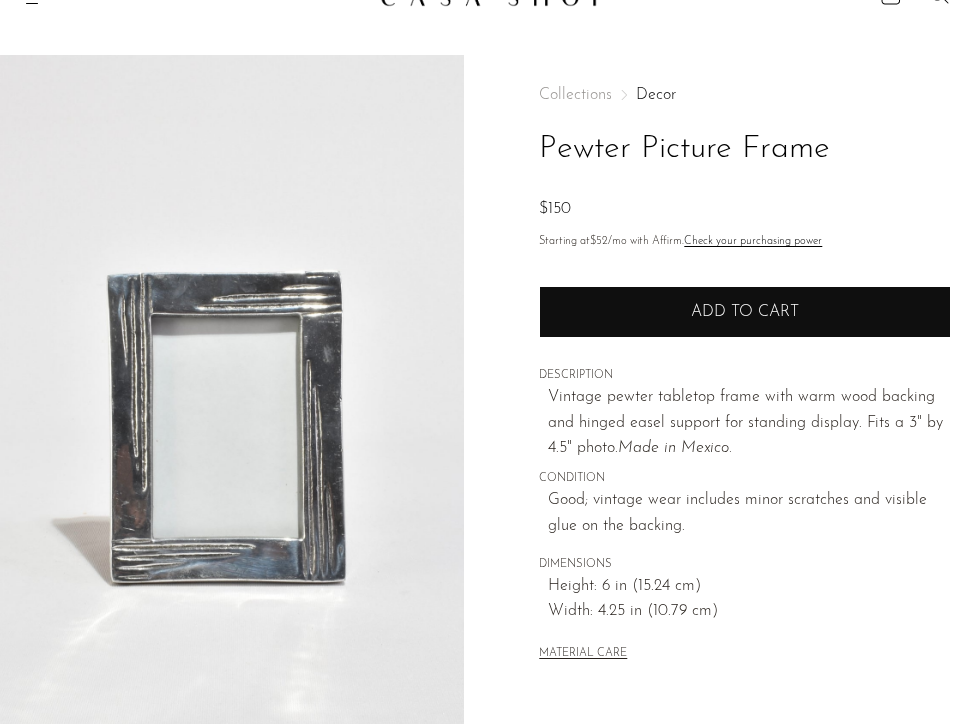 click on "Add to cart" at bounding box center [745, 312] 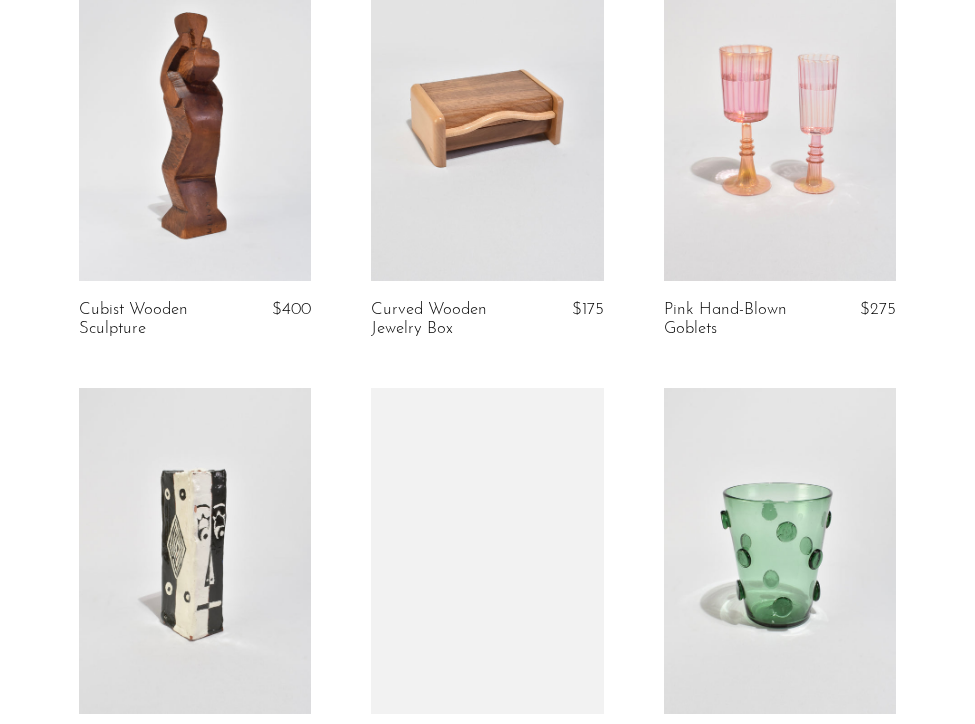 scroll, scrollTop: 1622, scrollLeft: 0, axis: vertical 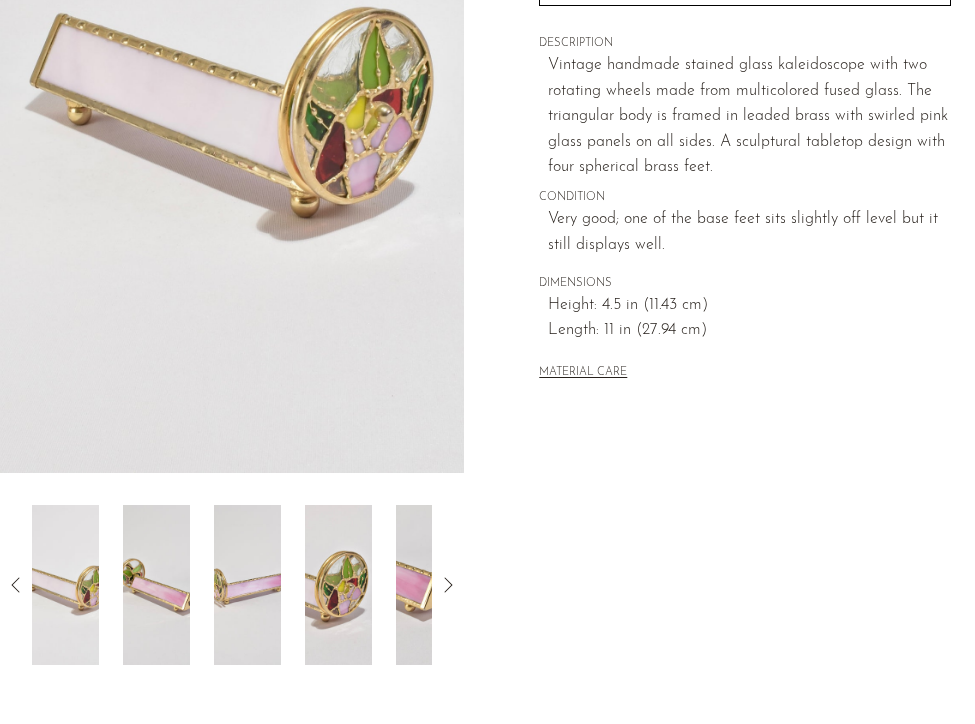 click at bounding box center [338, 585] 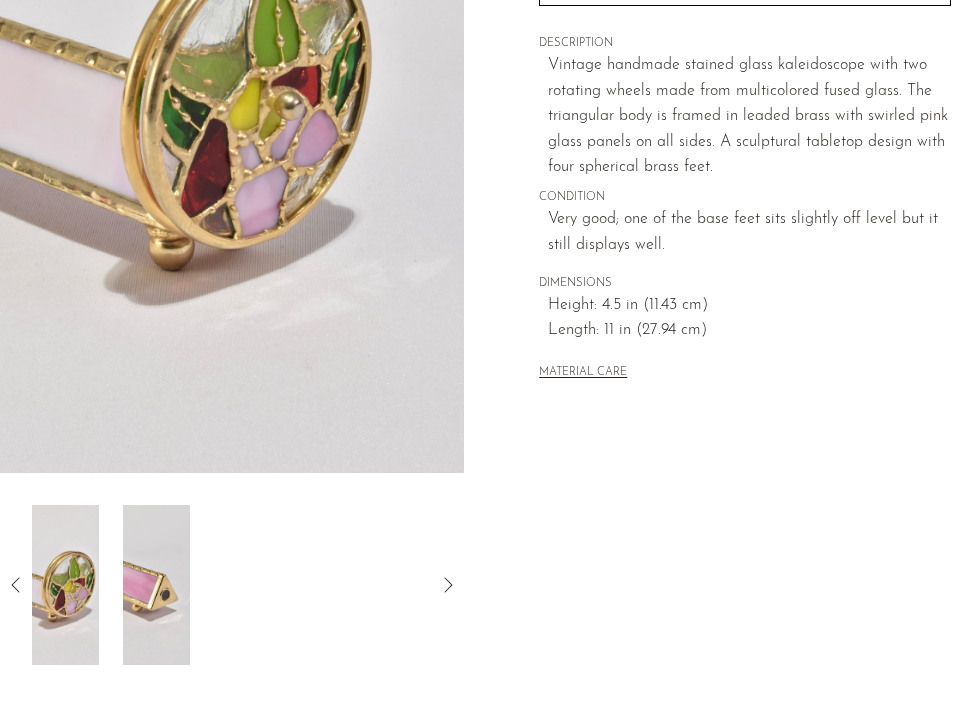 click at bounding box center [156, 585] 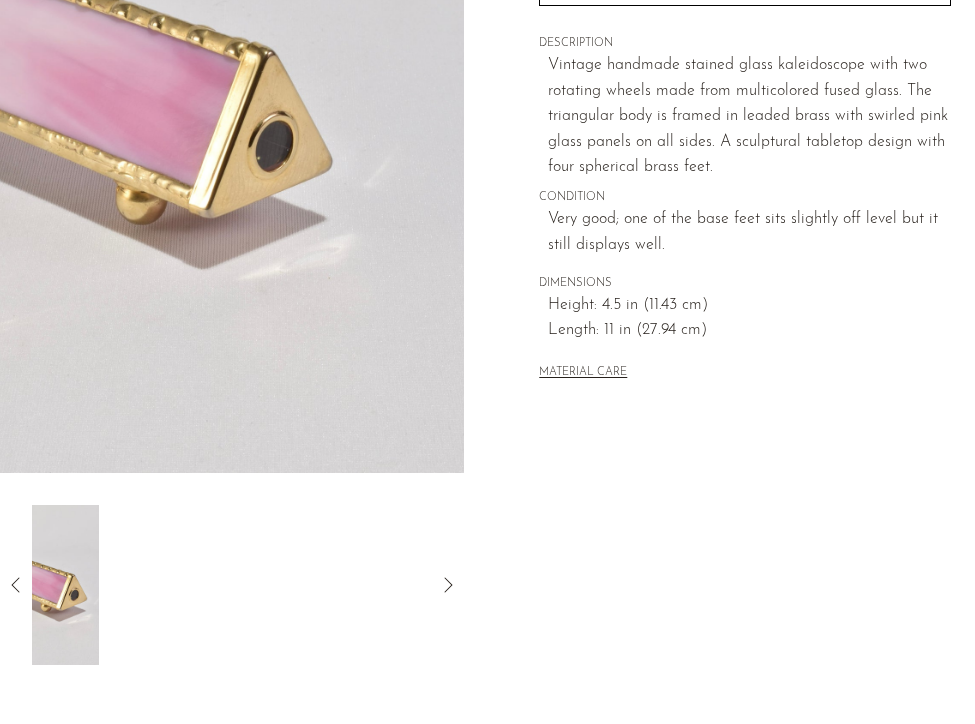 click 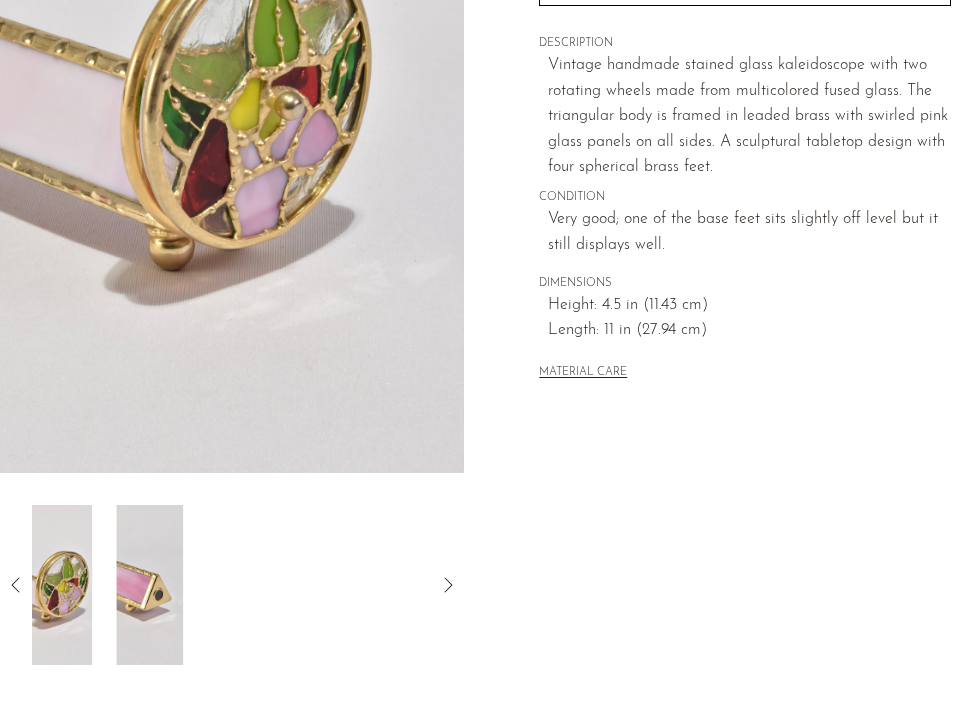 click 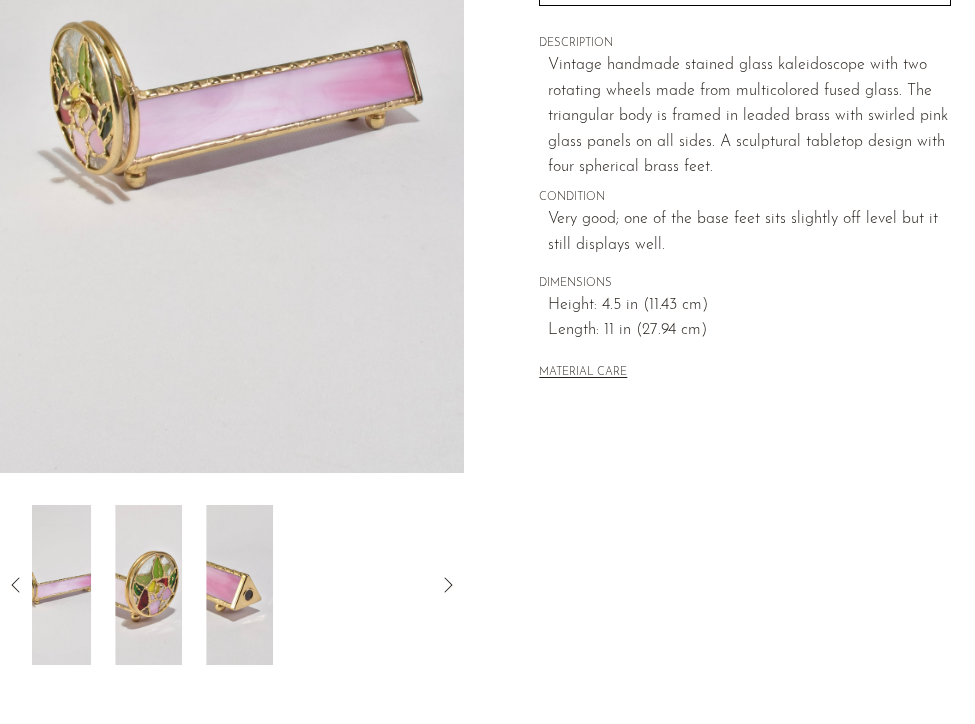 click 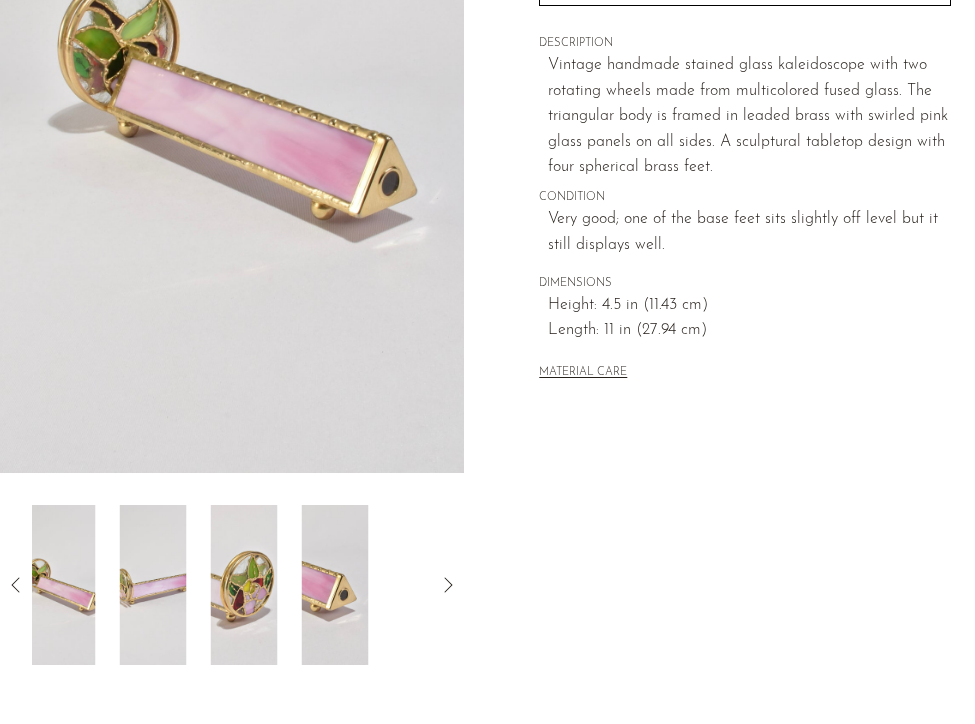 click 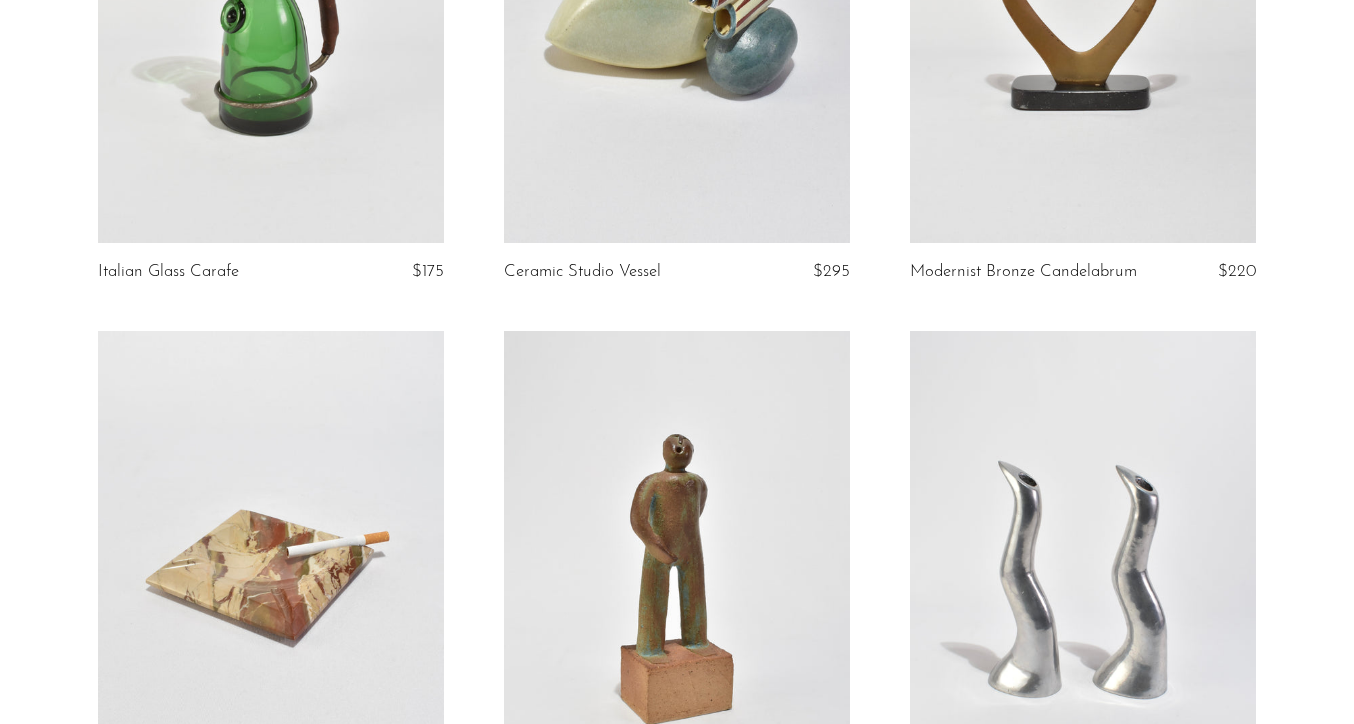 scroll, scrollTop: 4155, scrollLeft: 0, axis: vertical 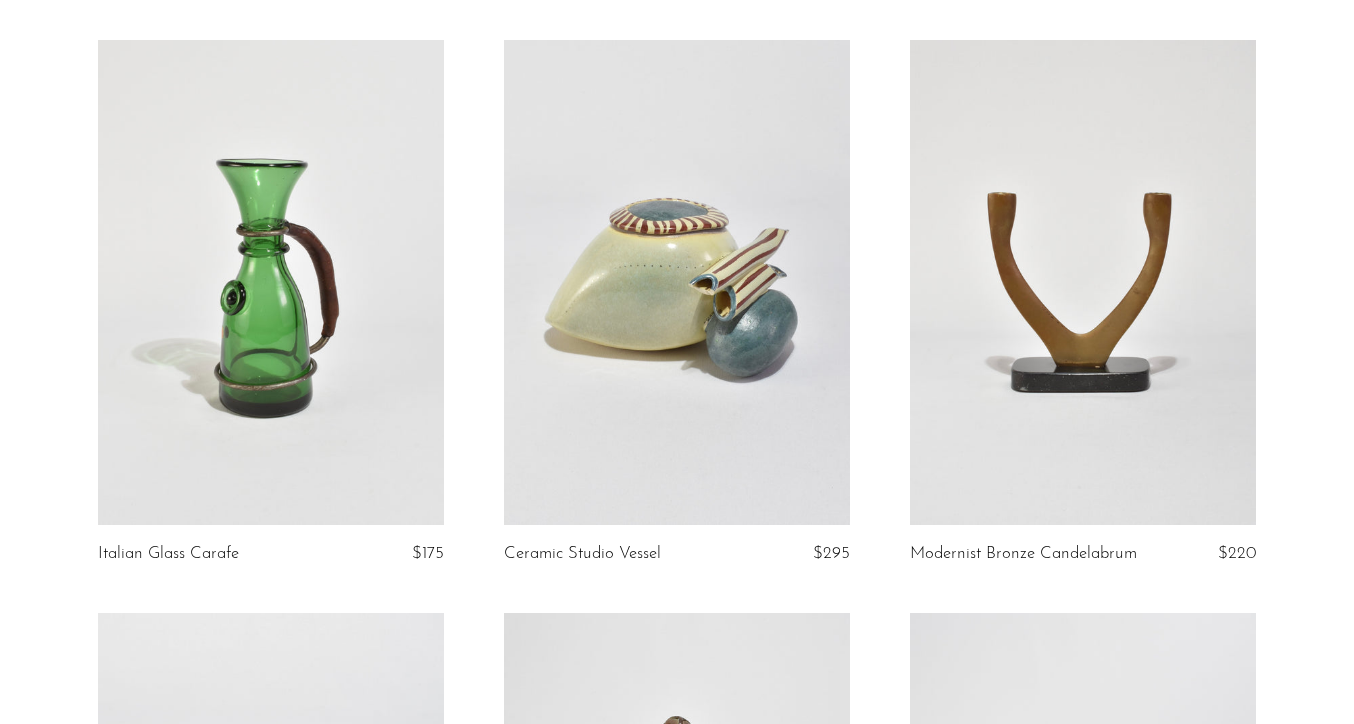 click at bounding box center [677, 282] 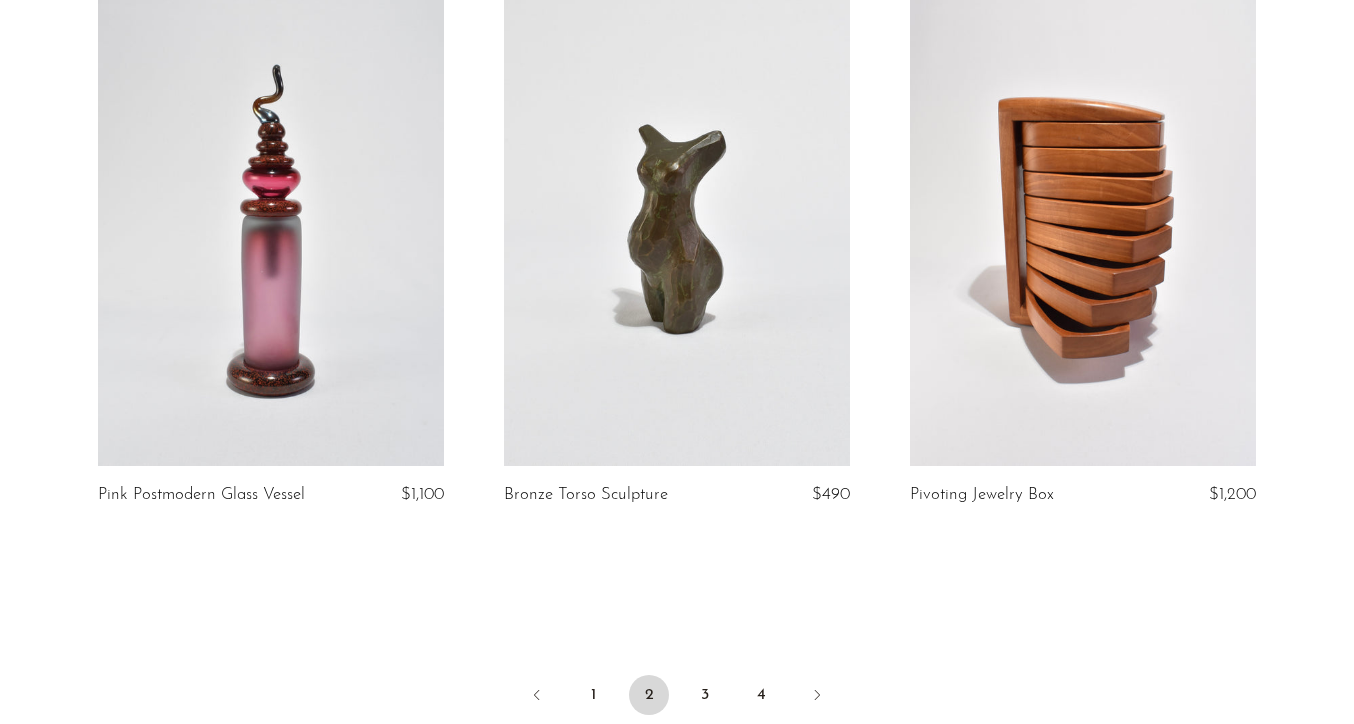 scroll, scrollTop: 6839, scrollLeft: 0, axis: vertical 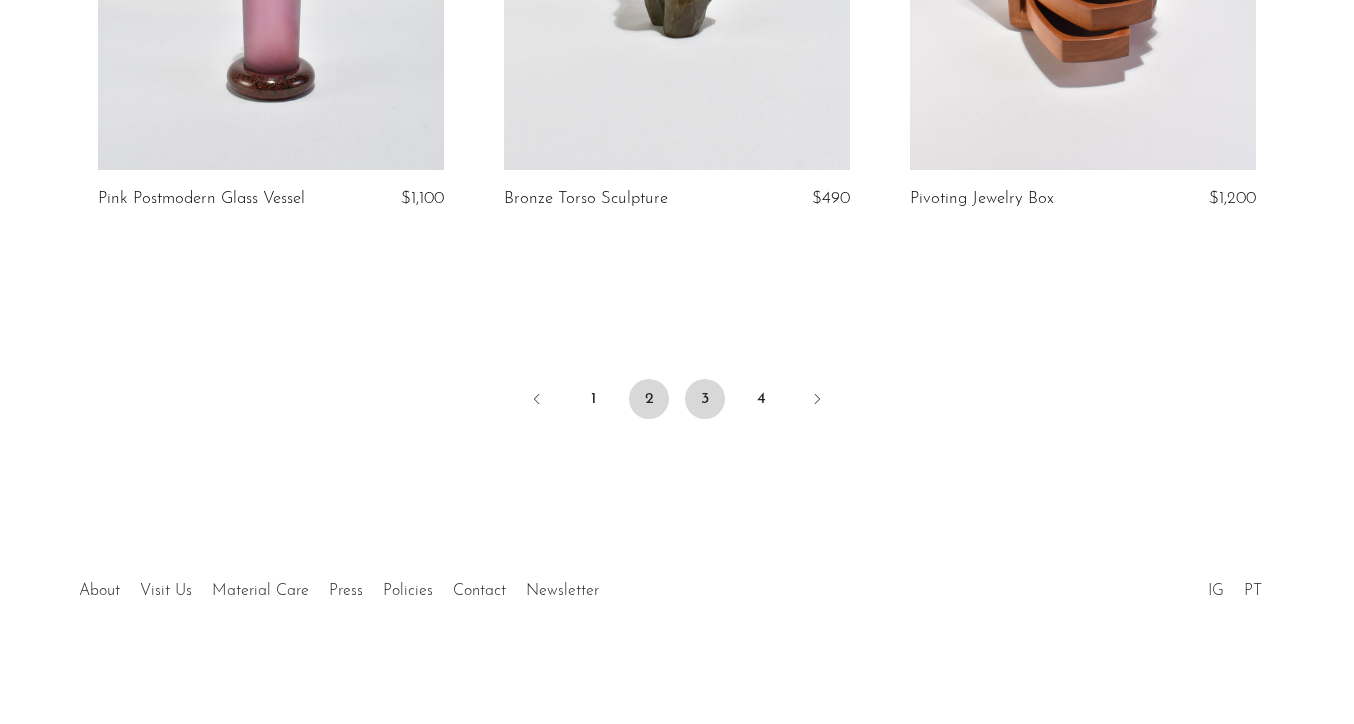click on "3" at bounding box center (705, 399) 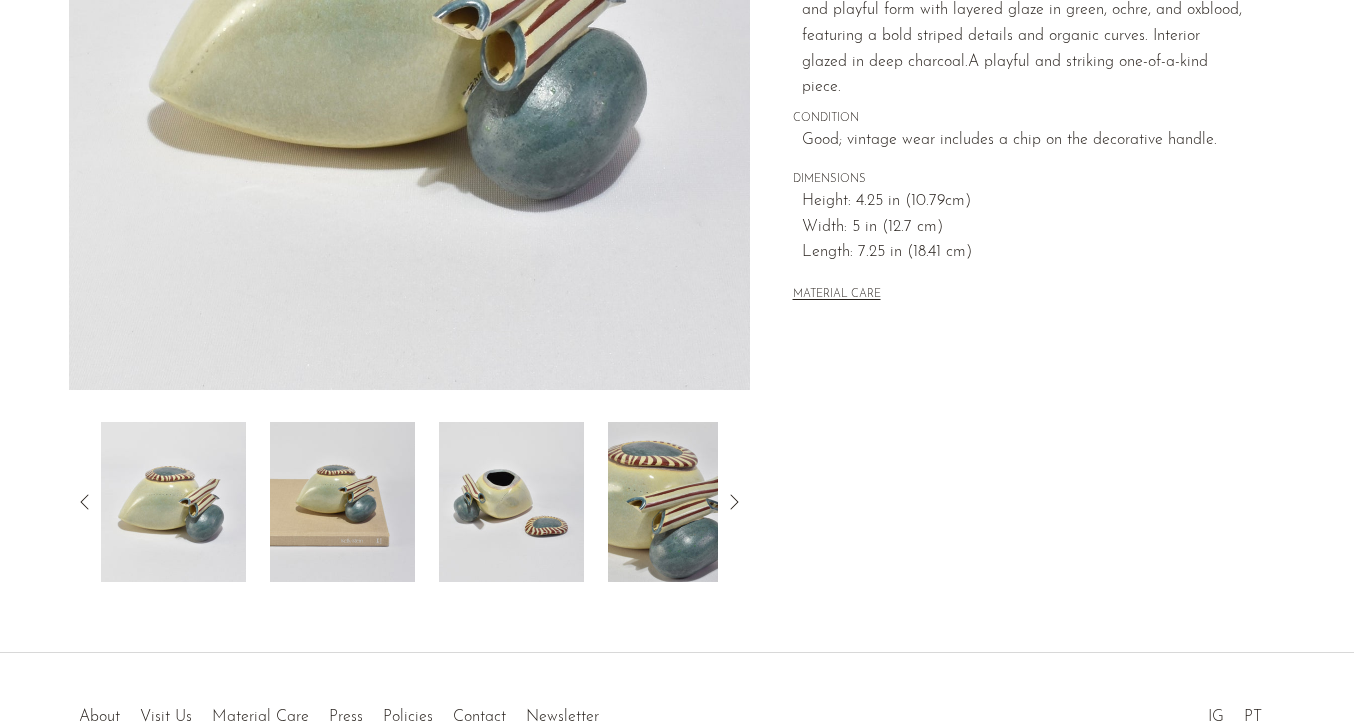 scroll, scrollTop: 468, scrollLeft: 0, axis: vertical 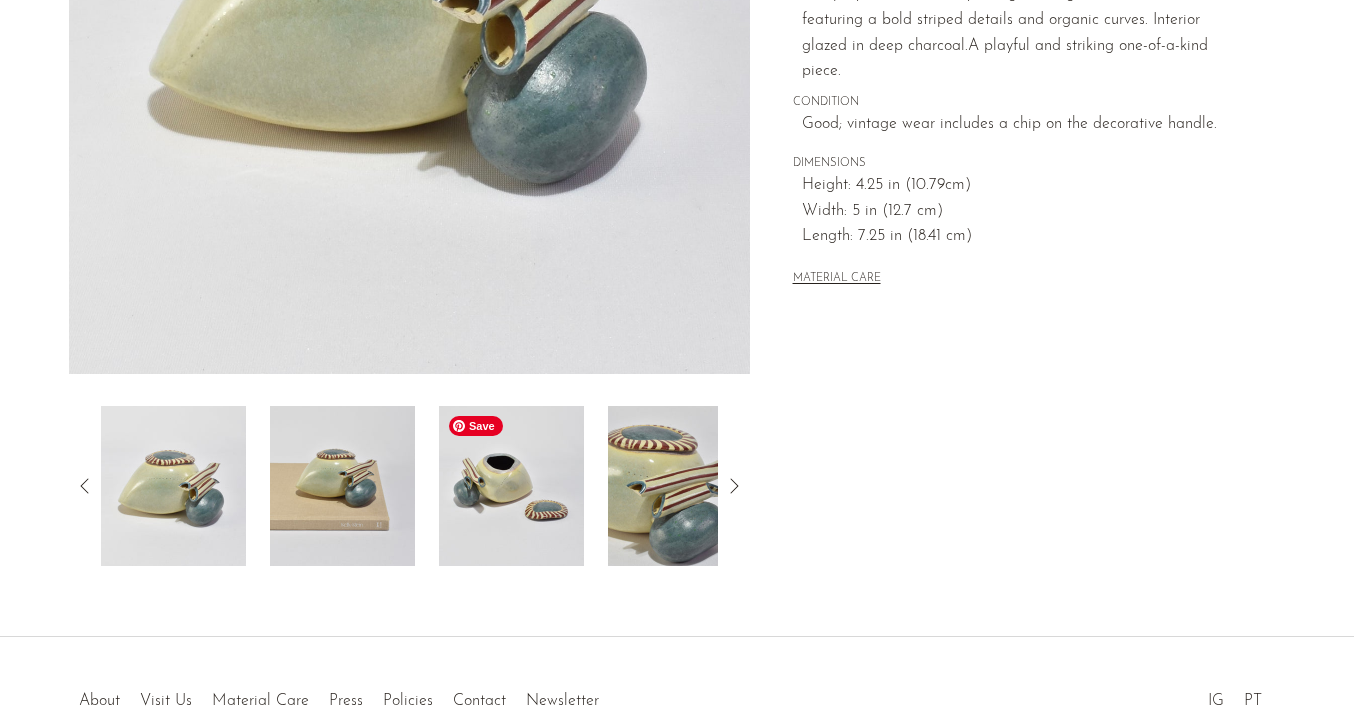 click at bounding box center (511, 486) 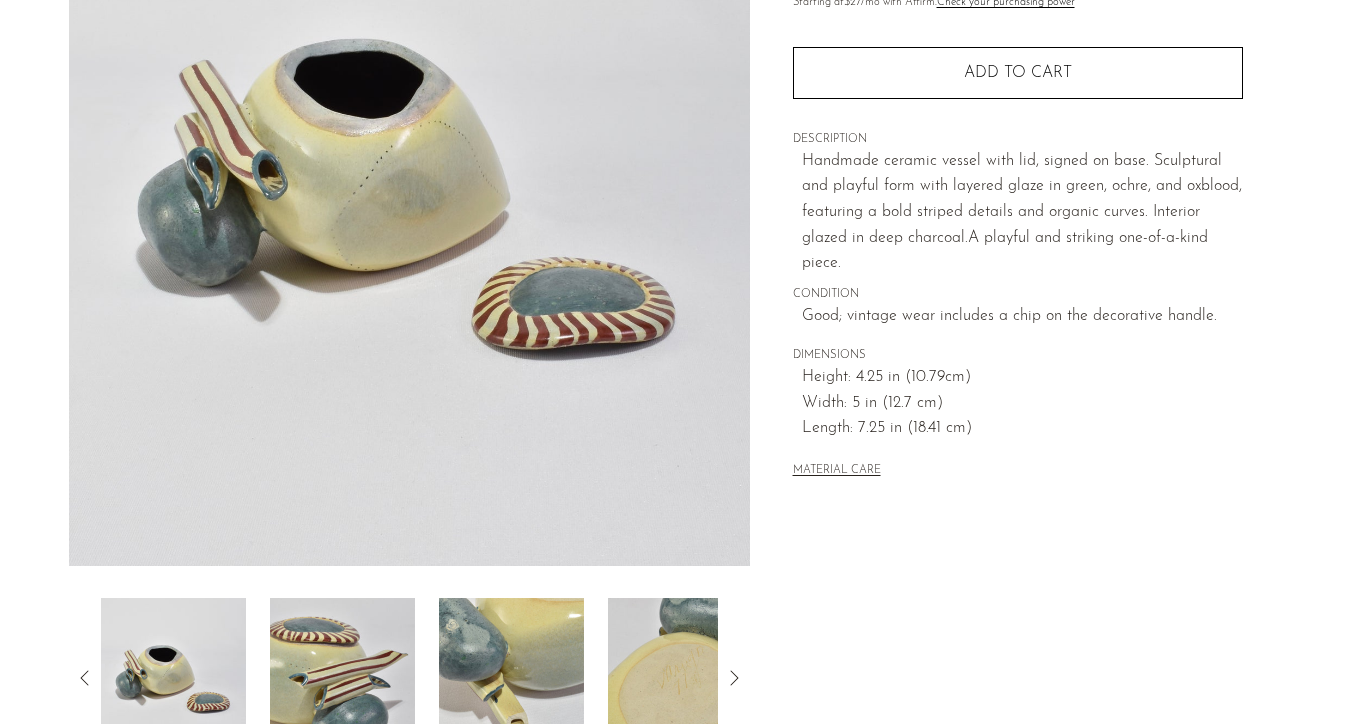 scroll, scrollTop: 227, scrollLeft: 0, axis: vertical 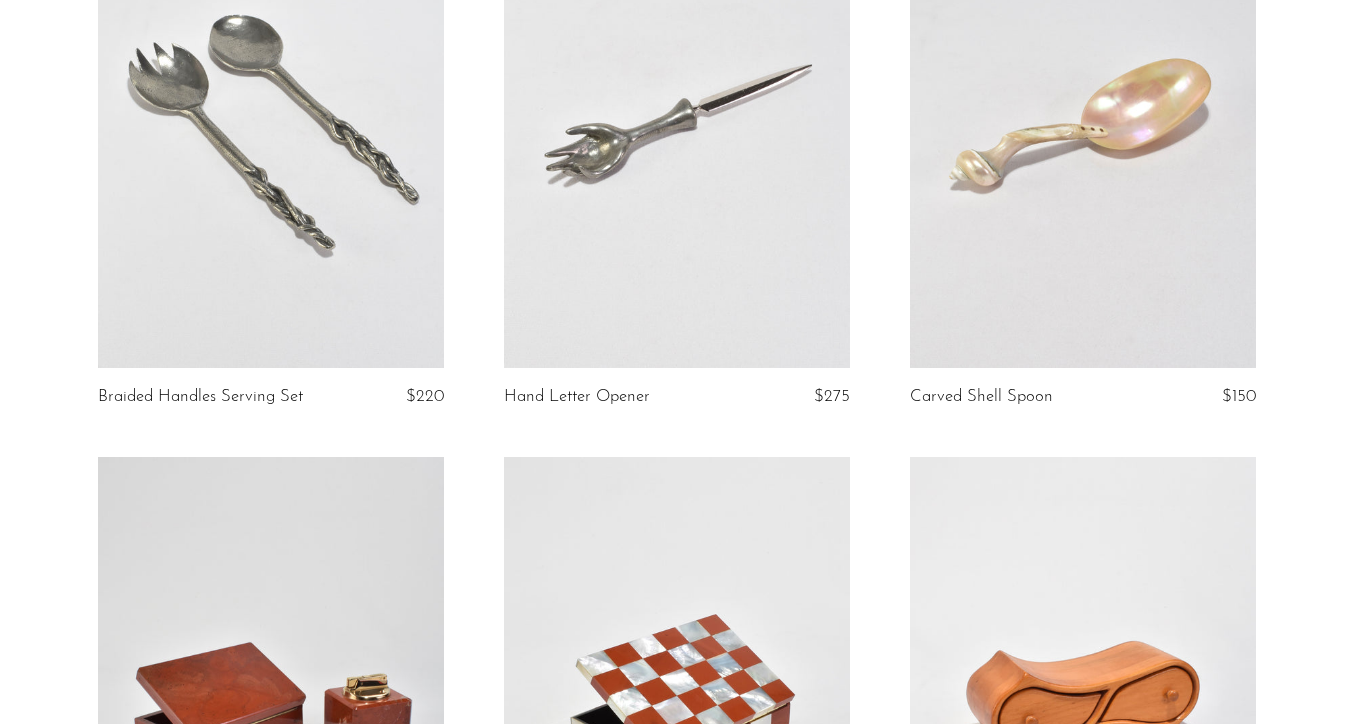 click at bounding box center [1083, 126] 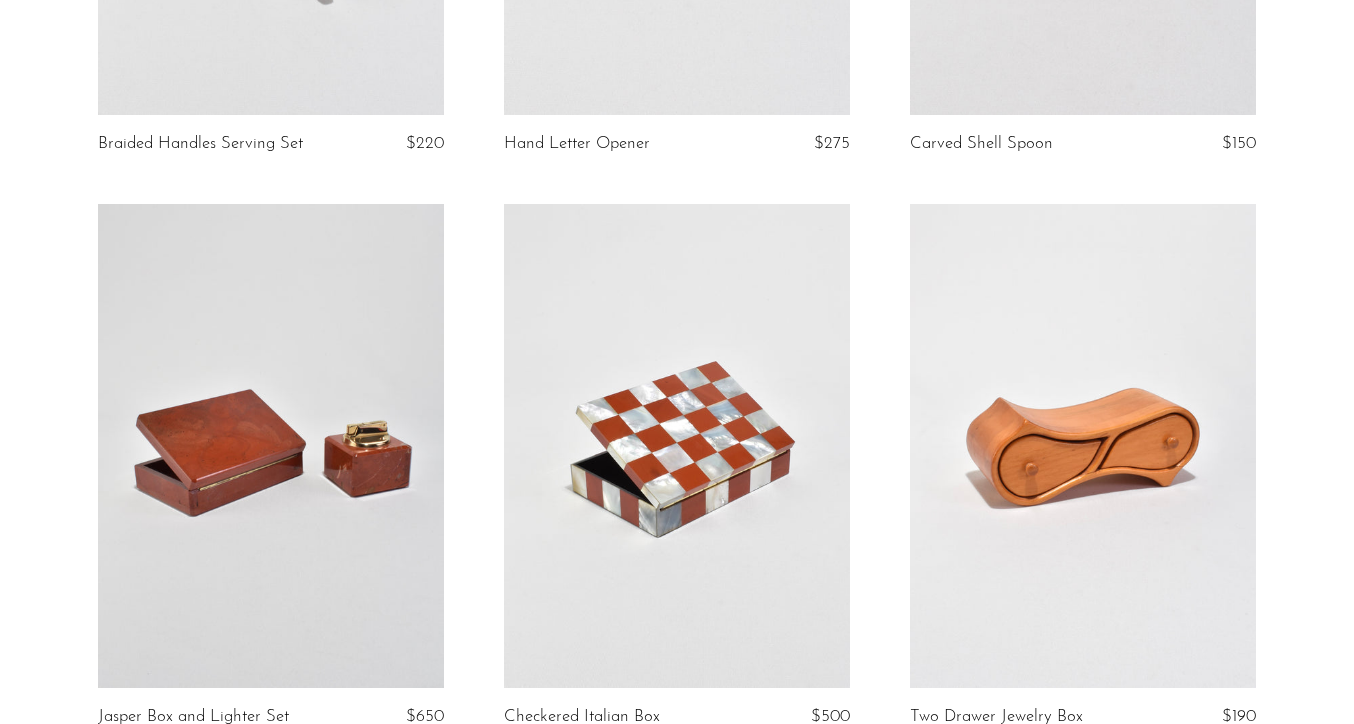 scroll, scrollTop: 813, scrollLeft: 0, axis: vertical 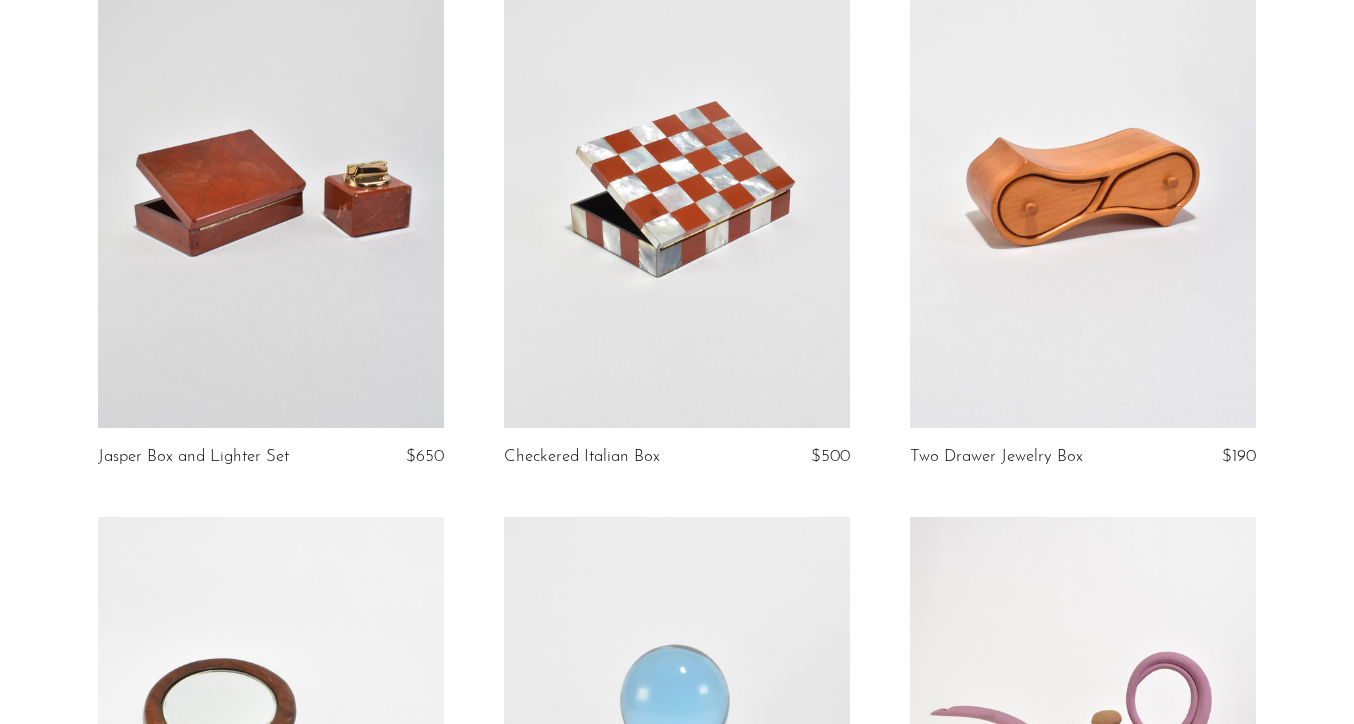 click at bounding box center (677, 186) 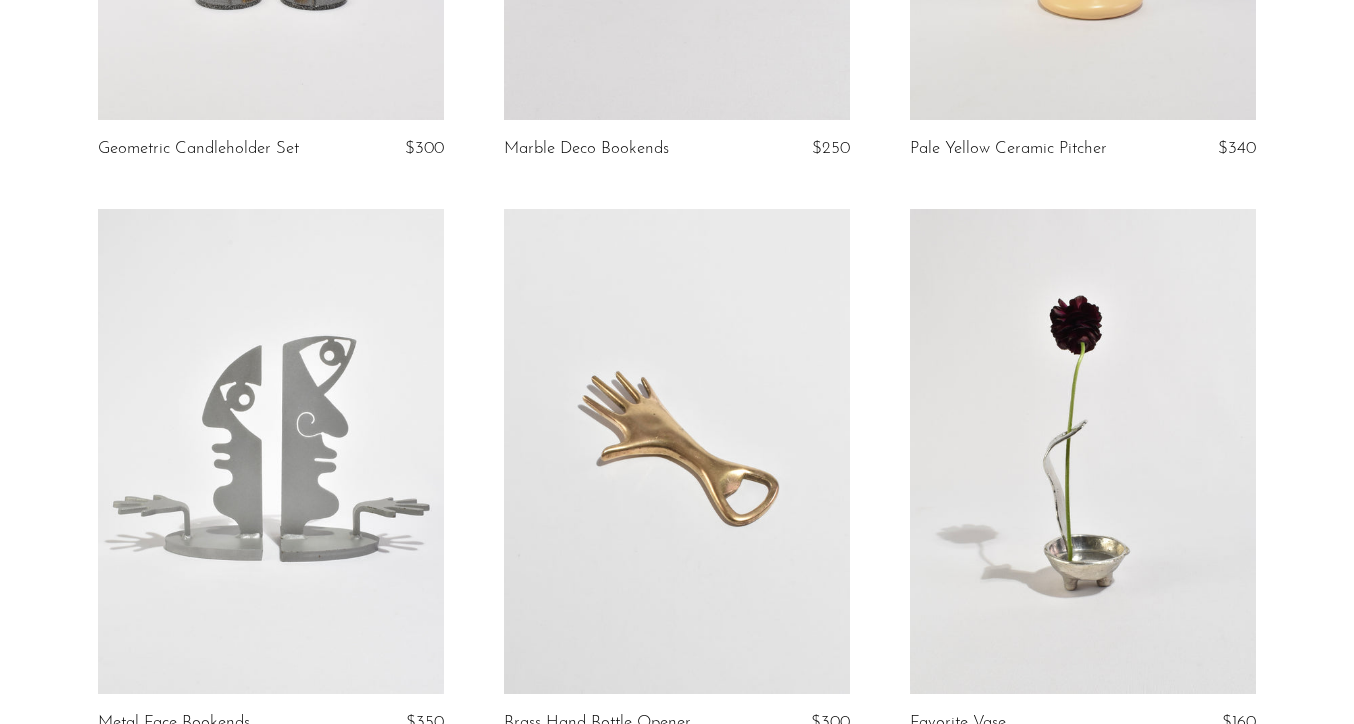 scroll, scrollTop: 5952, scrollLeft: 0, axis: vertical 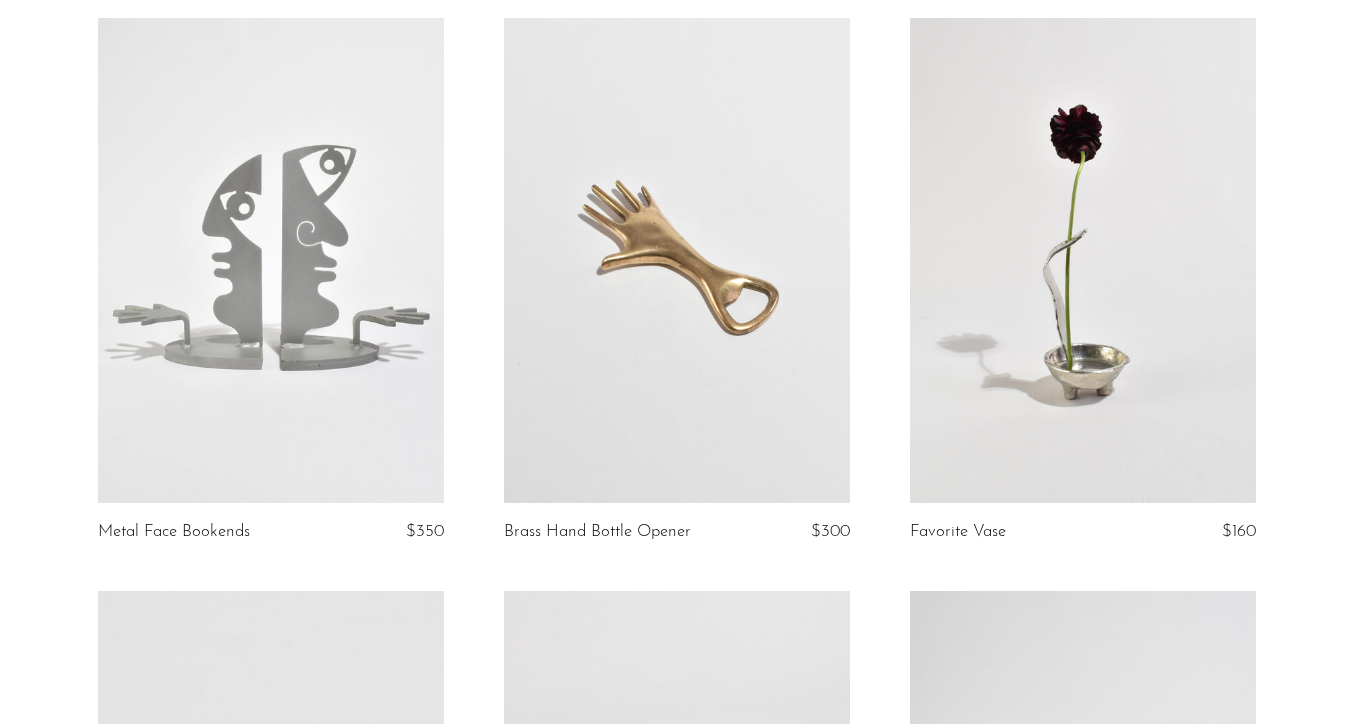 click at bounding box center (1083, 260) 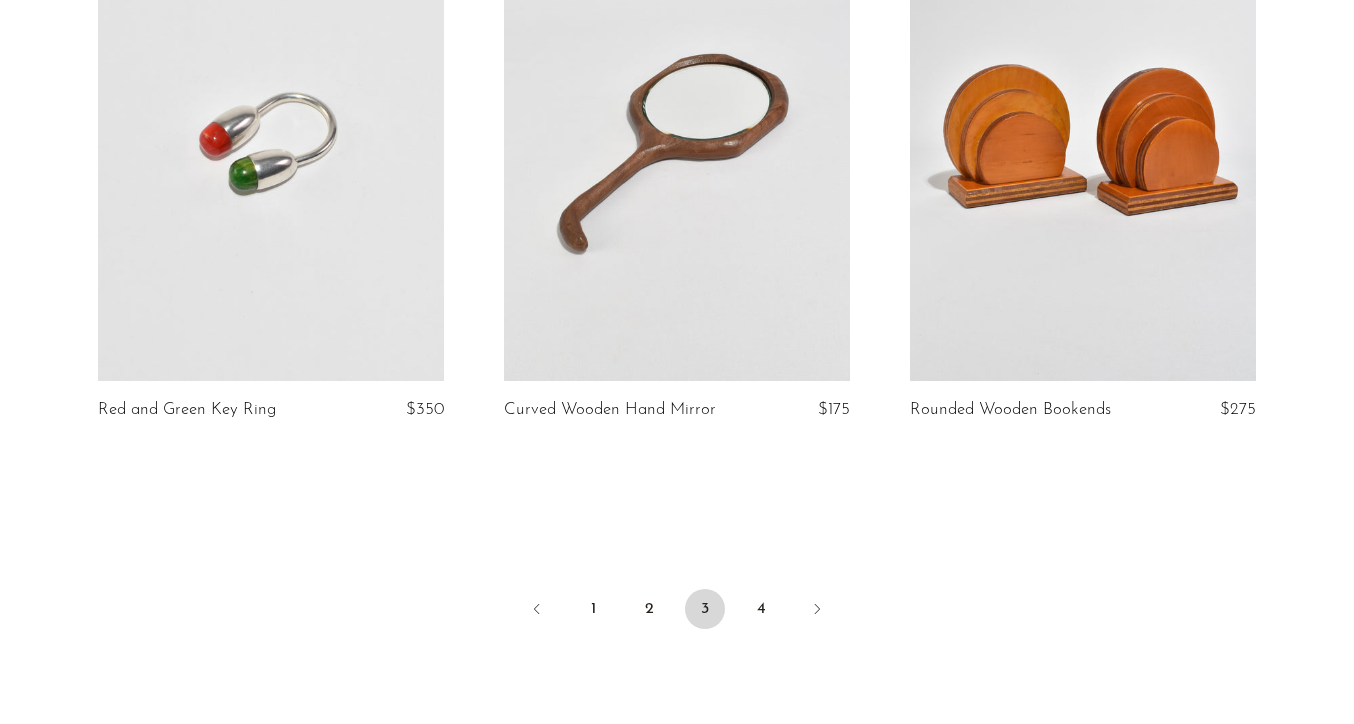scroll, scrollTop: 6671, scrollLeft: 0, axis: vertical 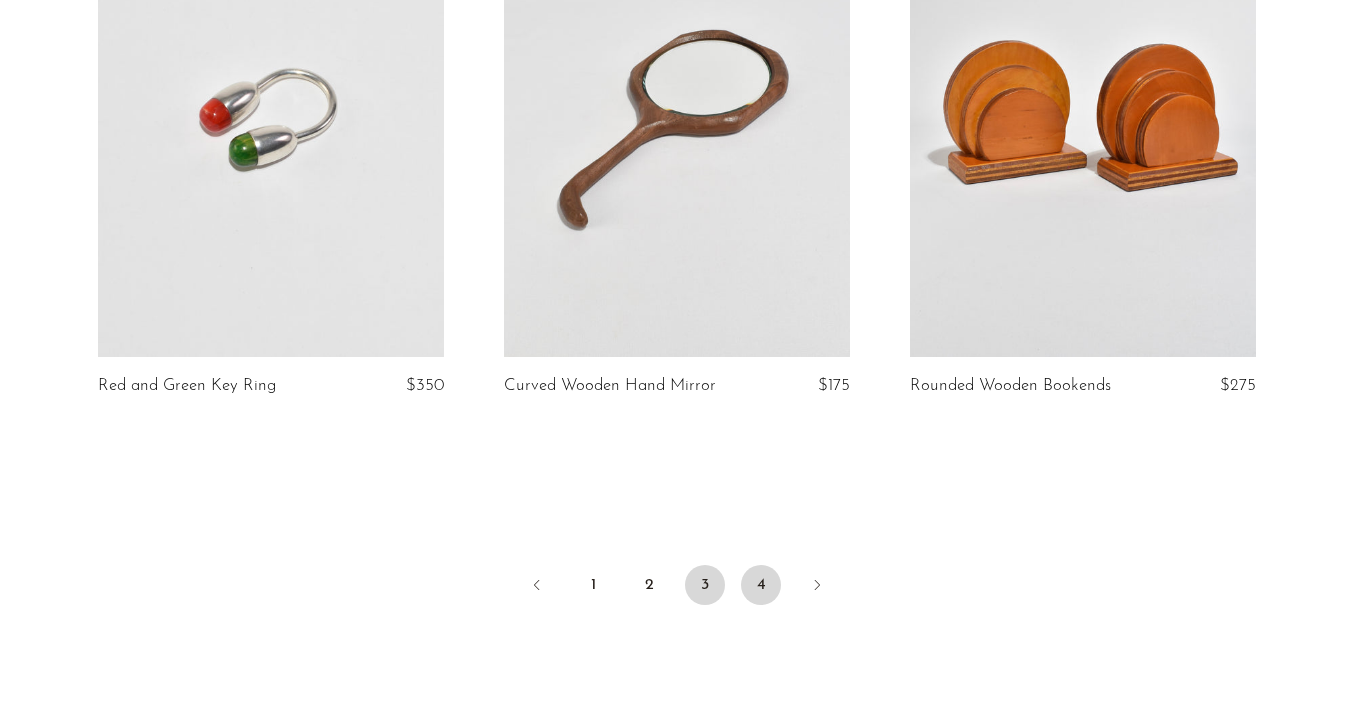 click on "4" at bounding box center (761, 585) 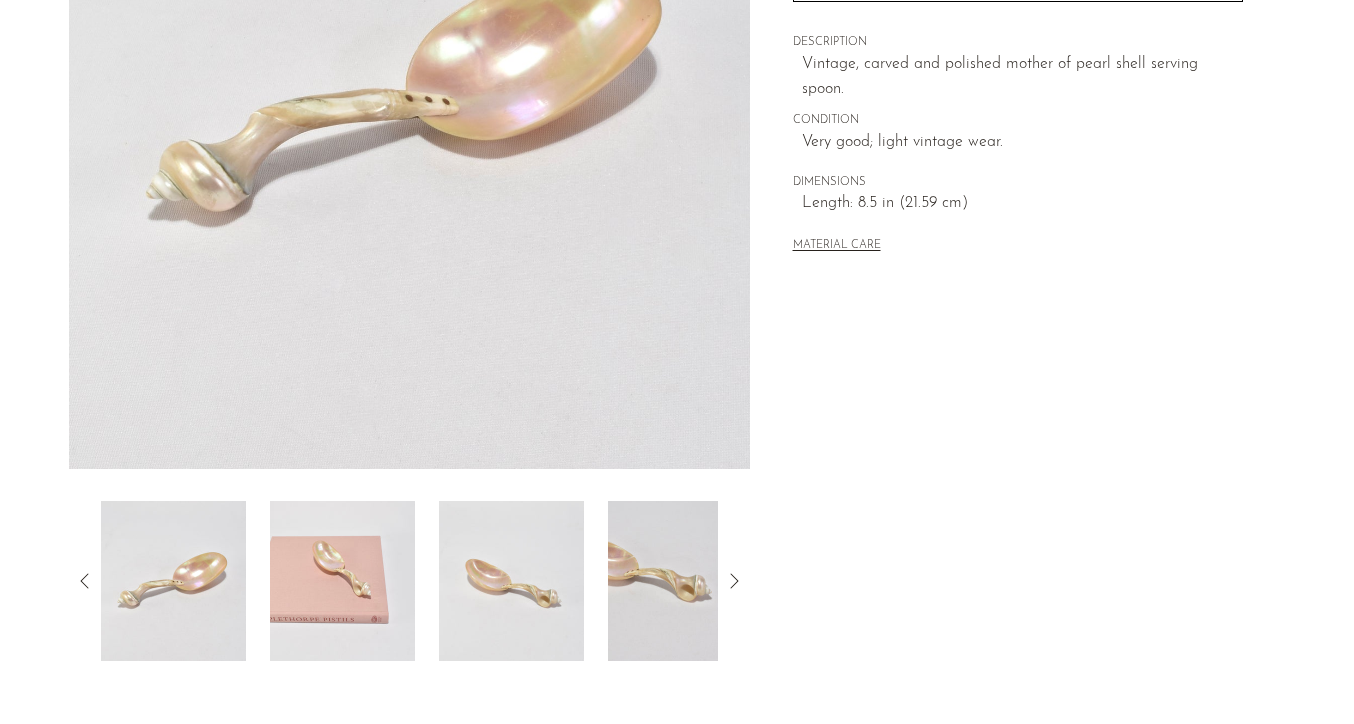 scroll, scrollTop: 477, scrollLeft: 0, axis: vertical 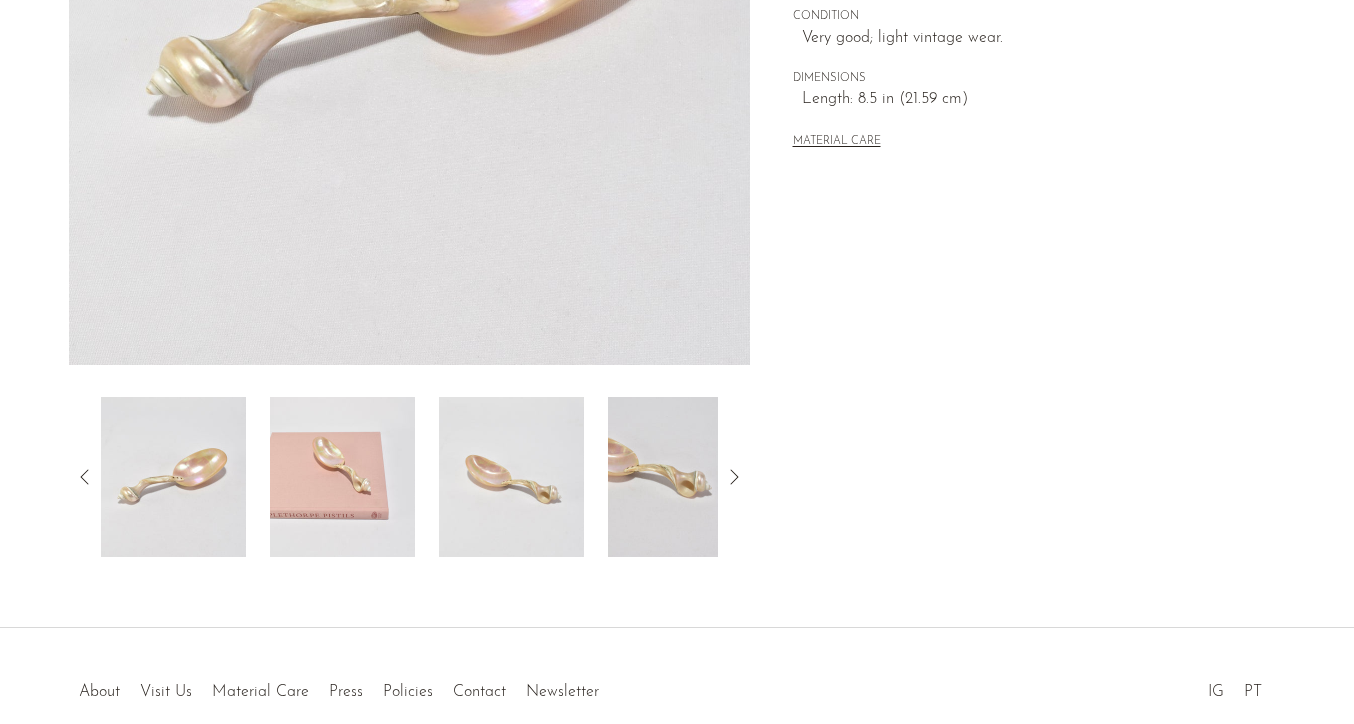 click 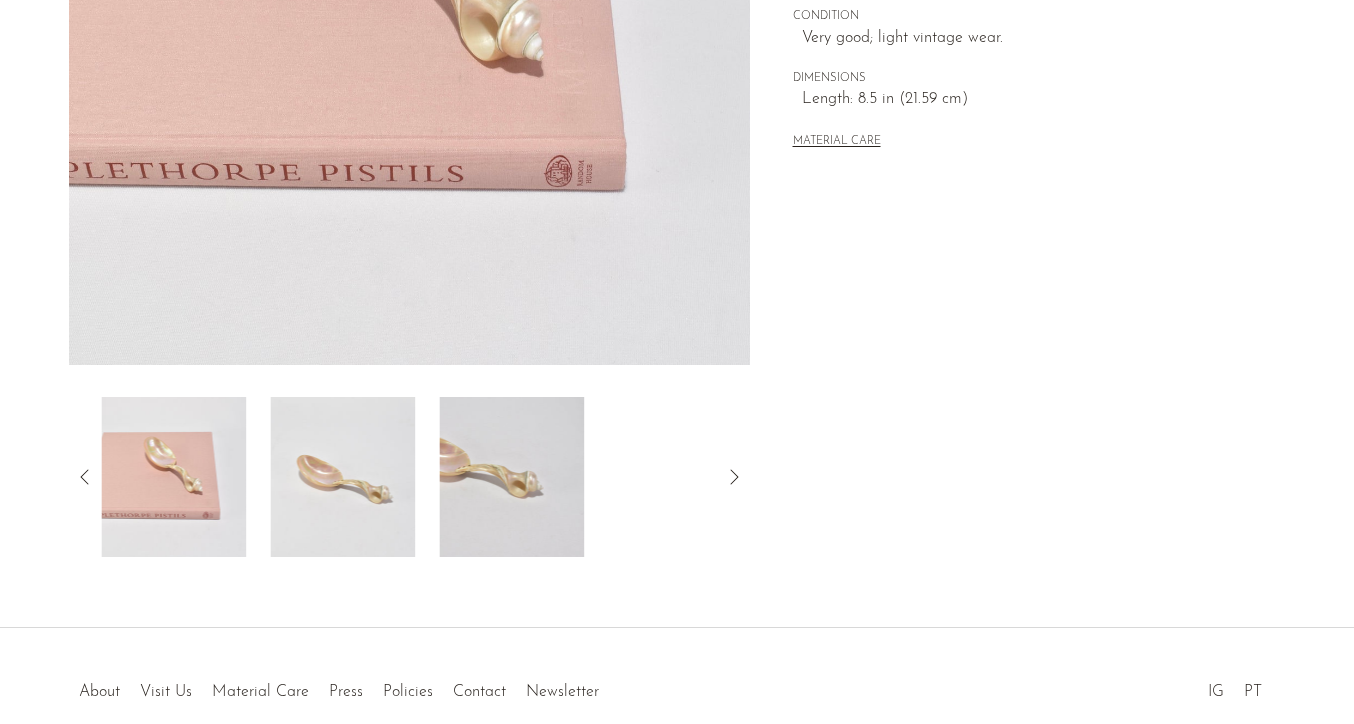 click 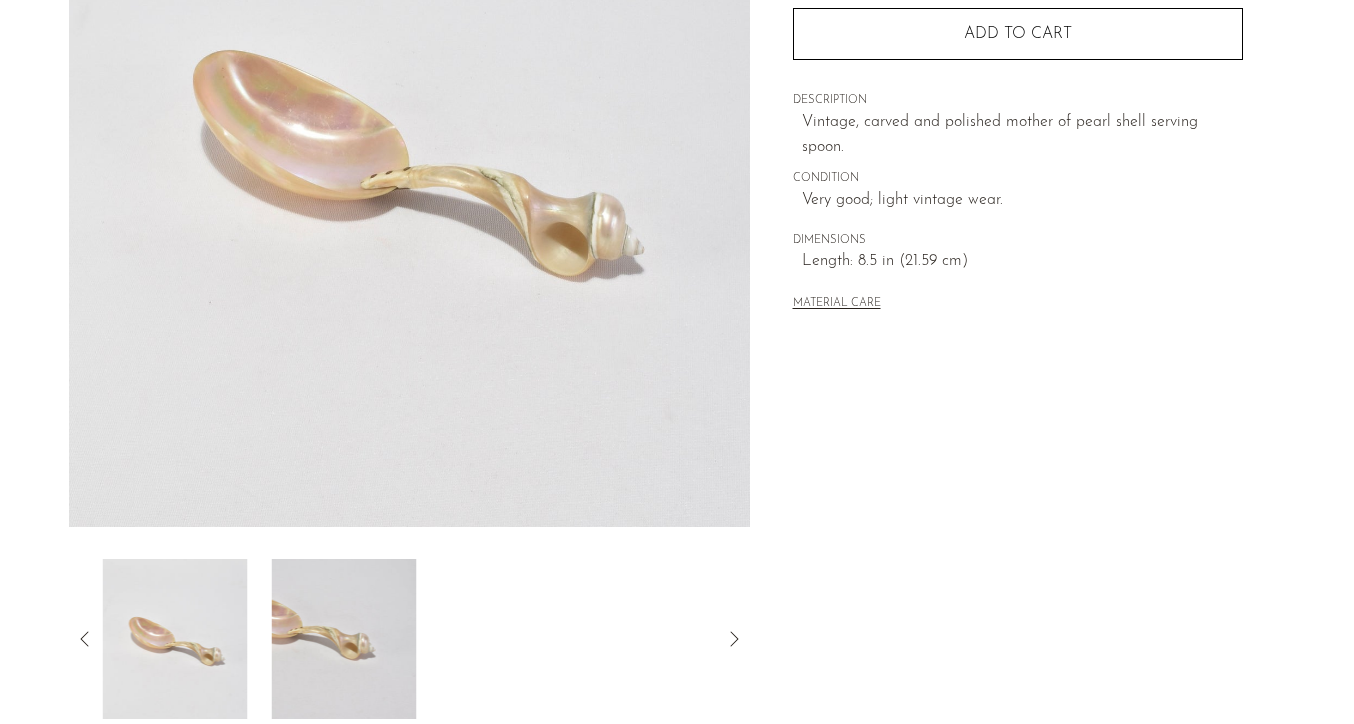 scroll, scrollTop: 189, scrollLeft: 0, axis: vertical 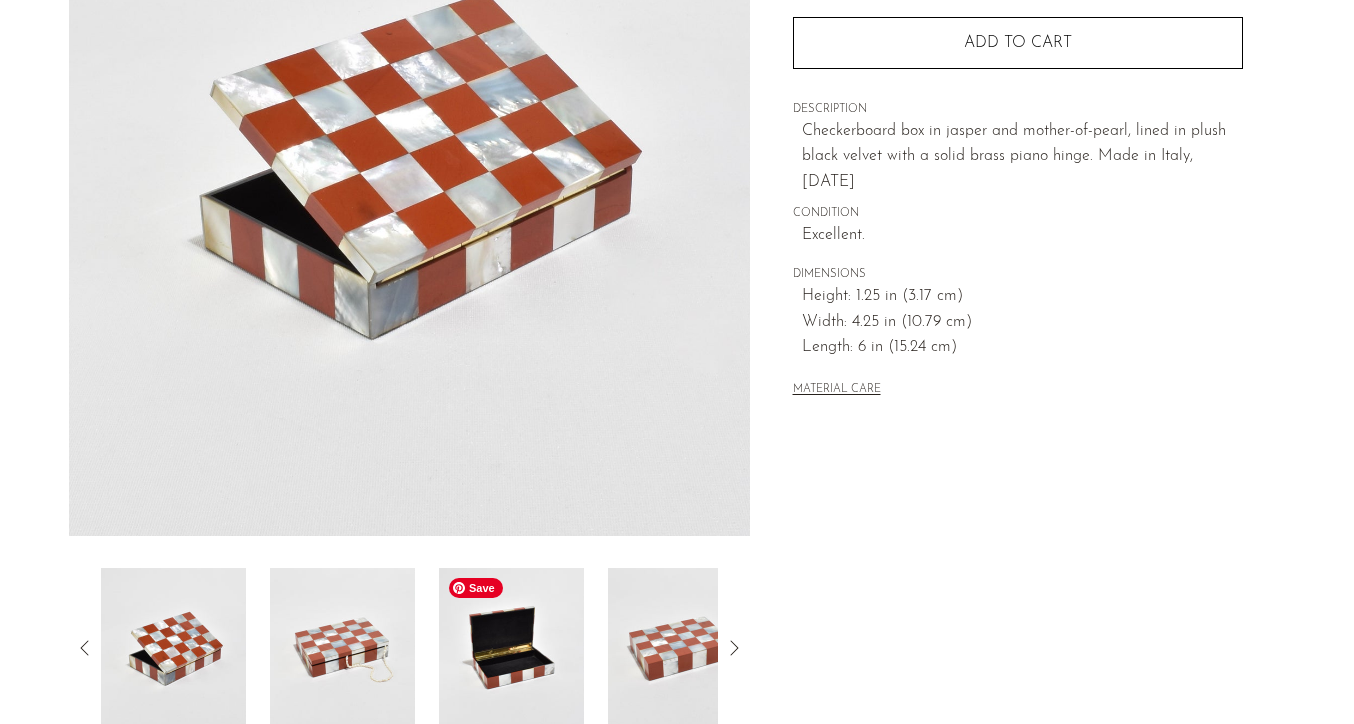 click at bounding box center [511, 648] 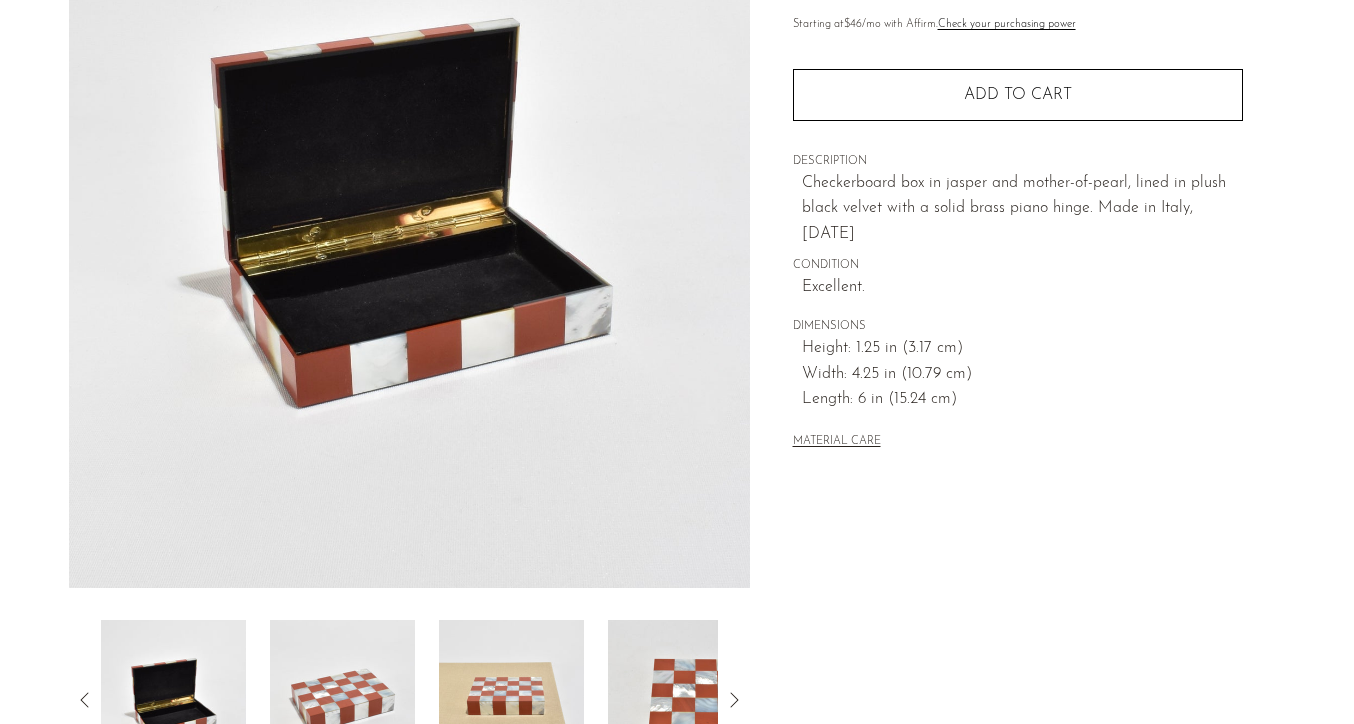 scroll, scrollTop: 248, scrollLeft: 0, axis: vertical 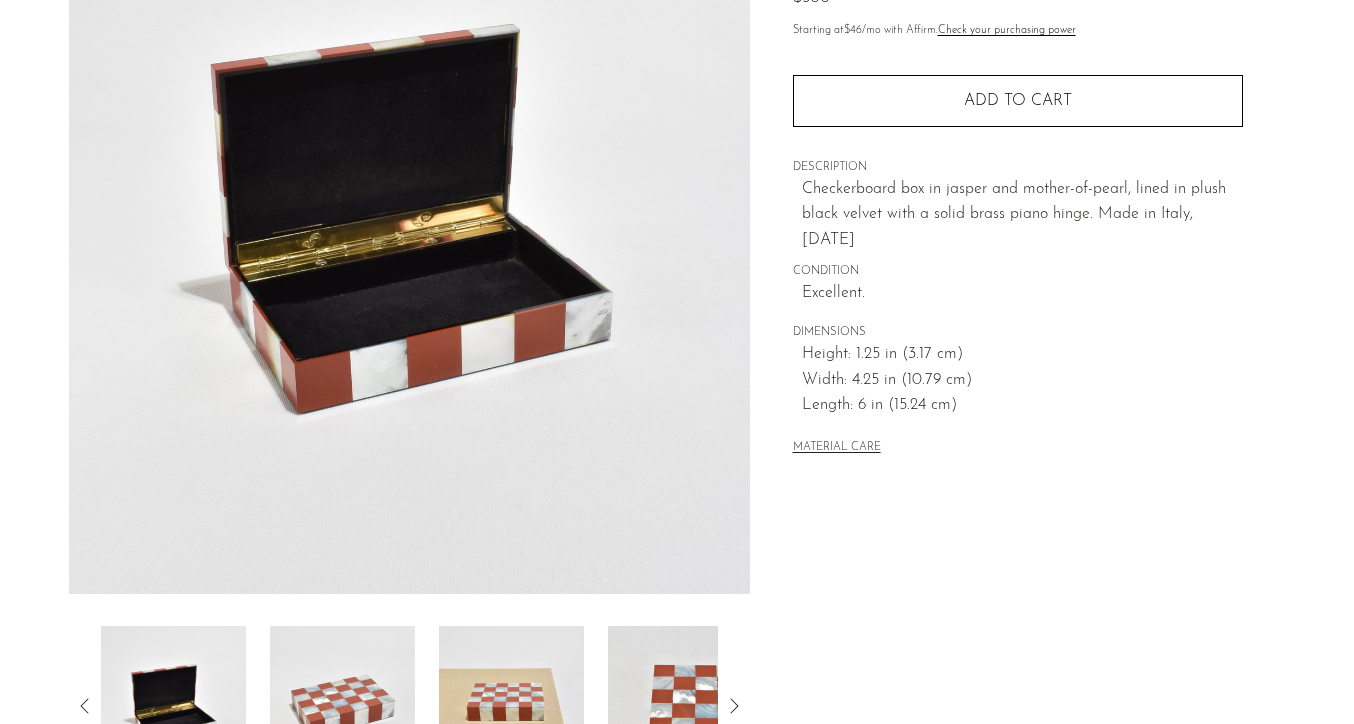 click at bounding box center (680, 706) 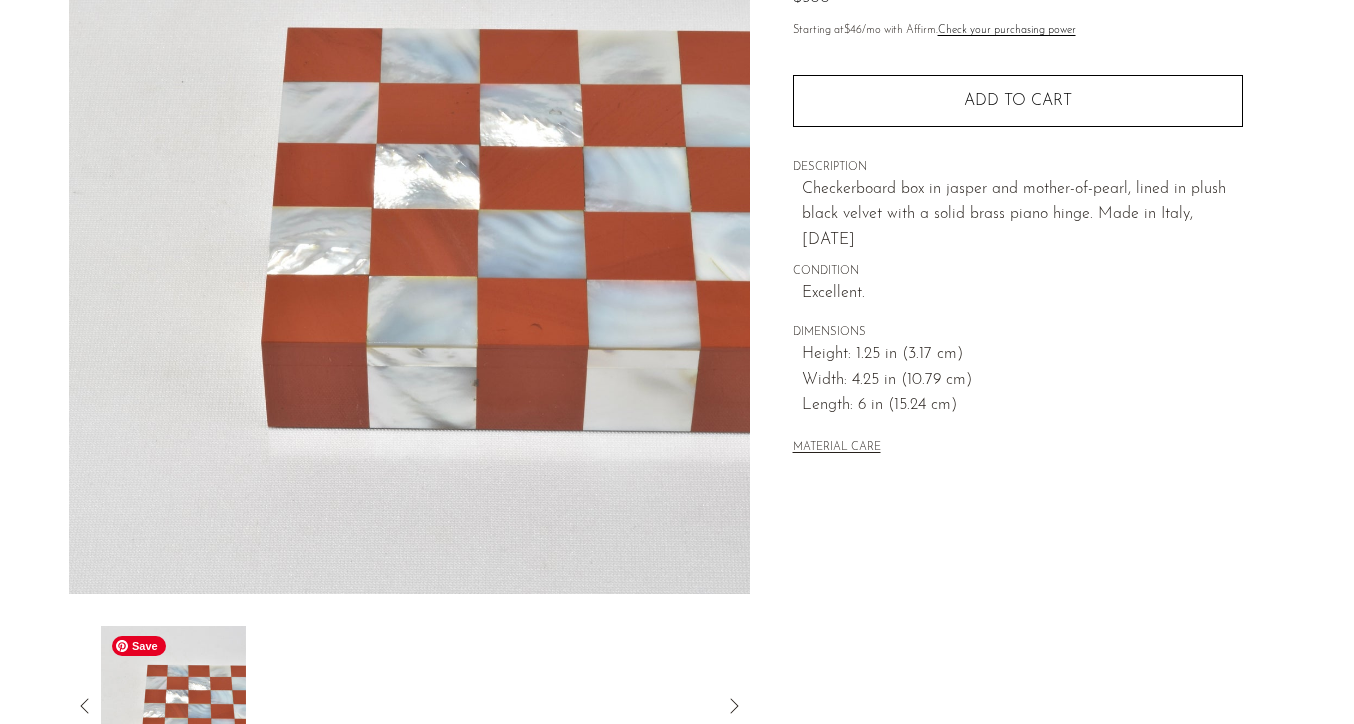 click at bounding box center [173, 706] 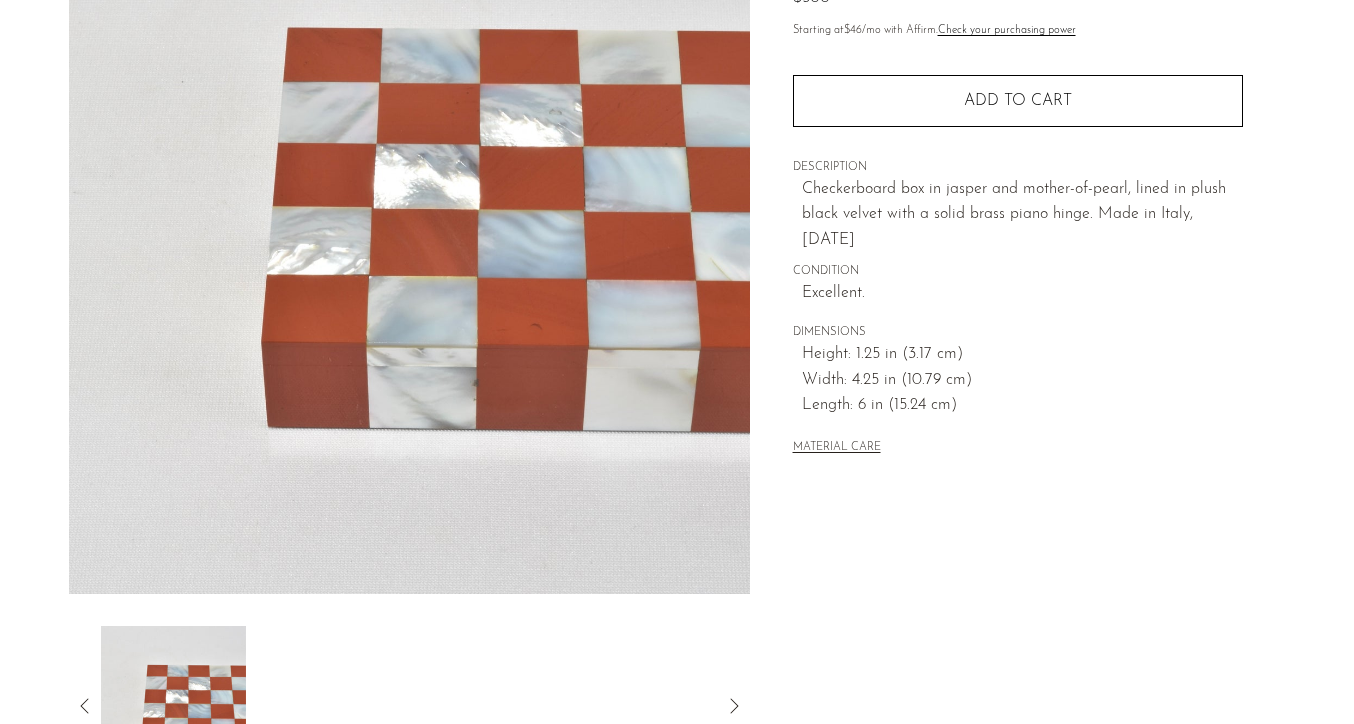 click 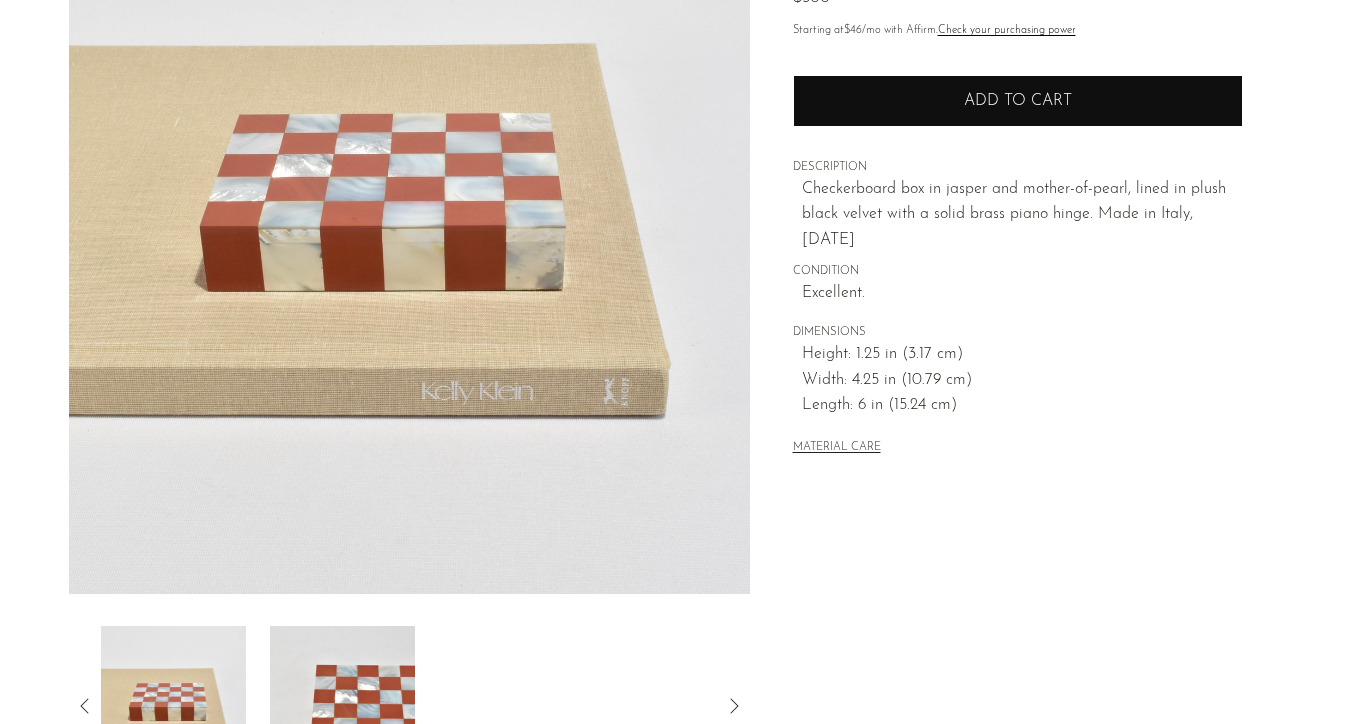 click on "Add to cart" at bounding box center [1018, 101] 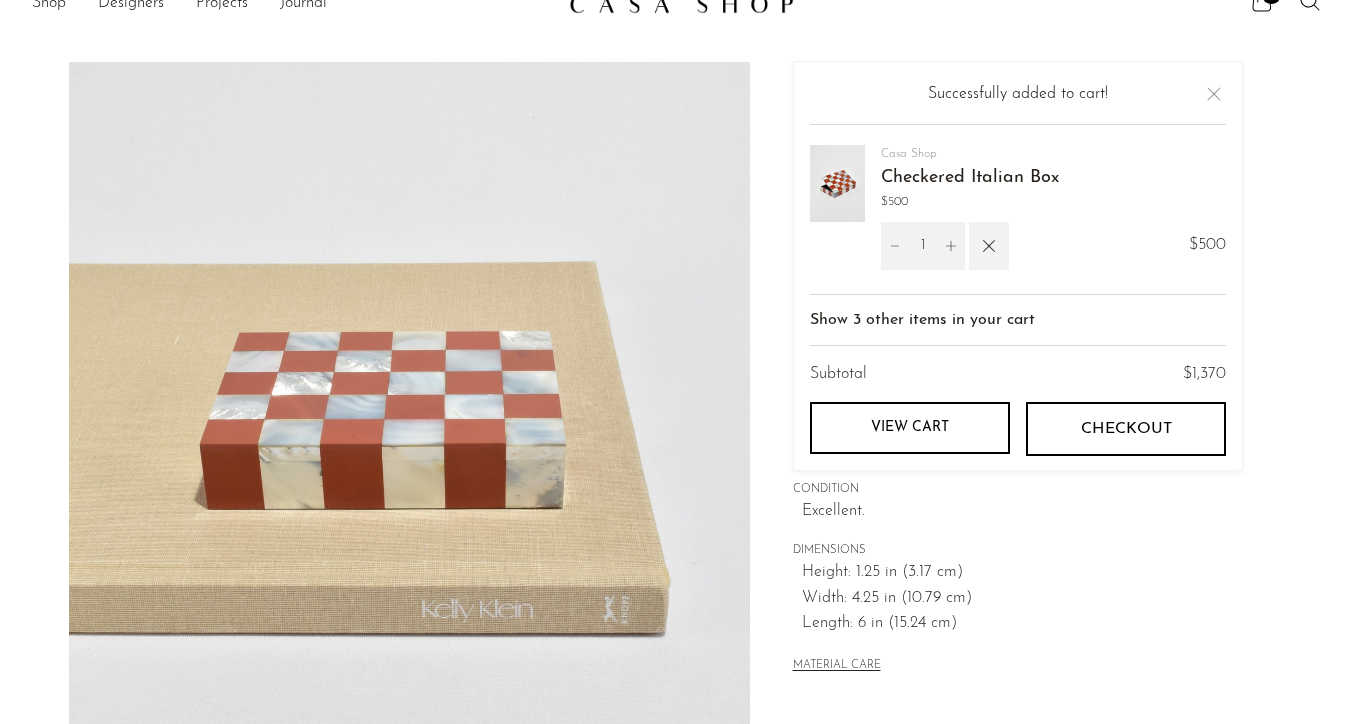 scroll, scrollTop: 0, scrollLeft: 0, axis: both 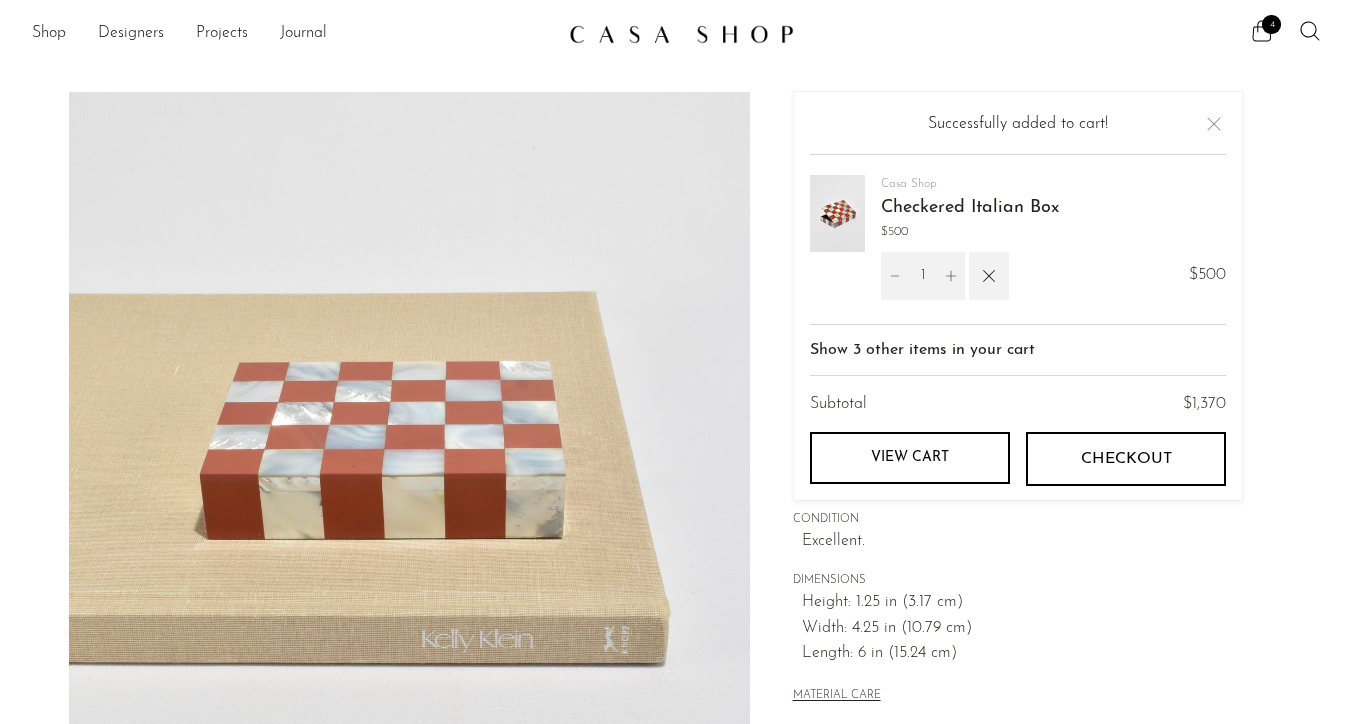 click on "Subtotal
$1,370" at bounding box center [1018, 405] 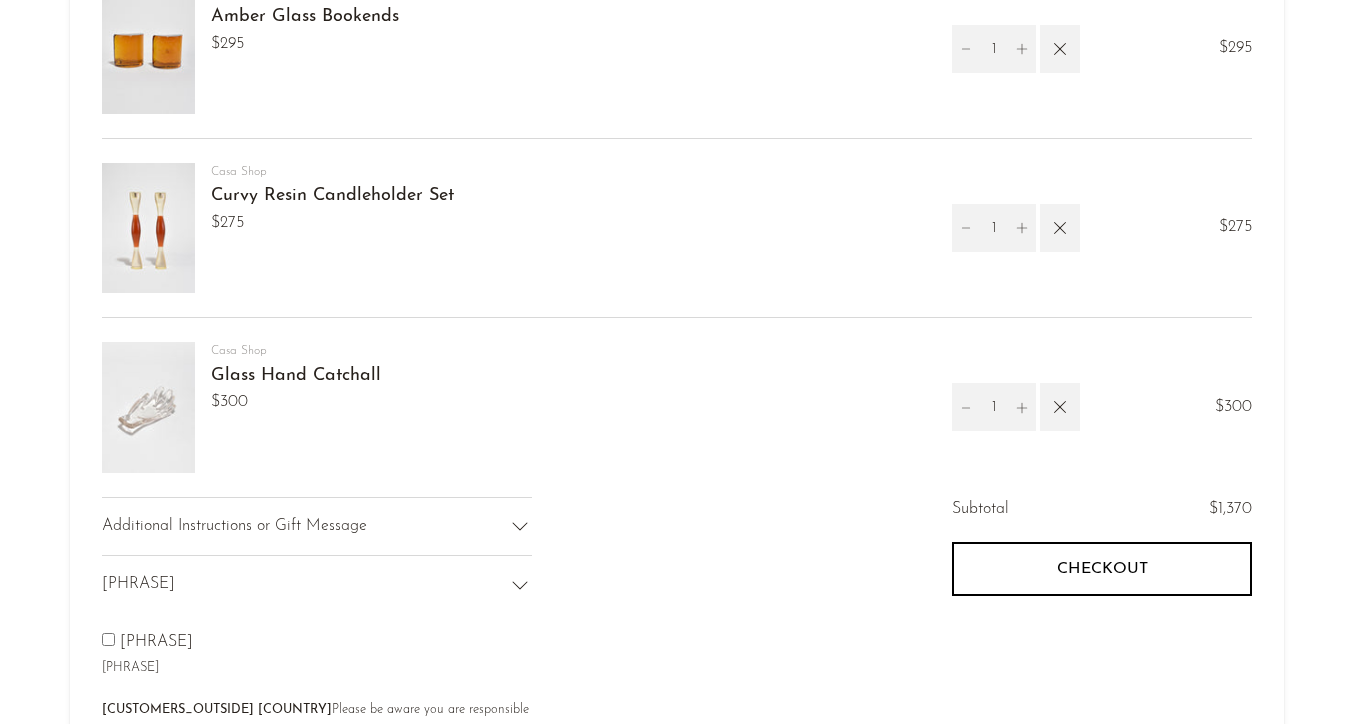 scroll, scrollTop: 167, scrollLeft: 0, axis: vertical 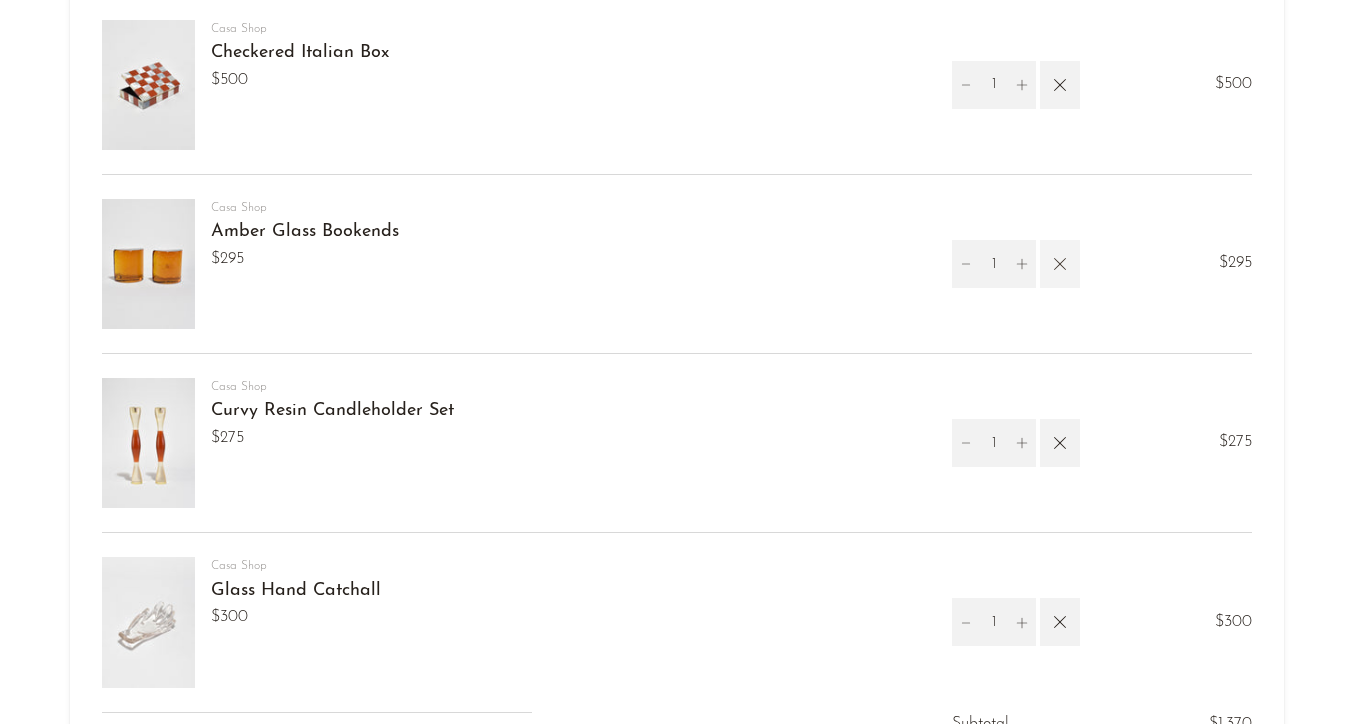 click 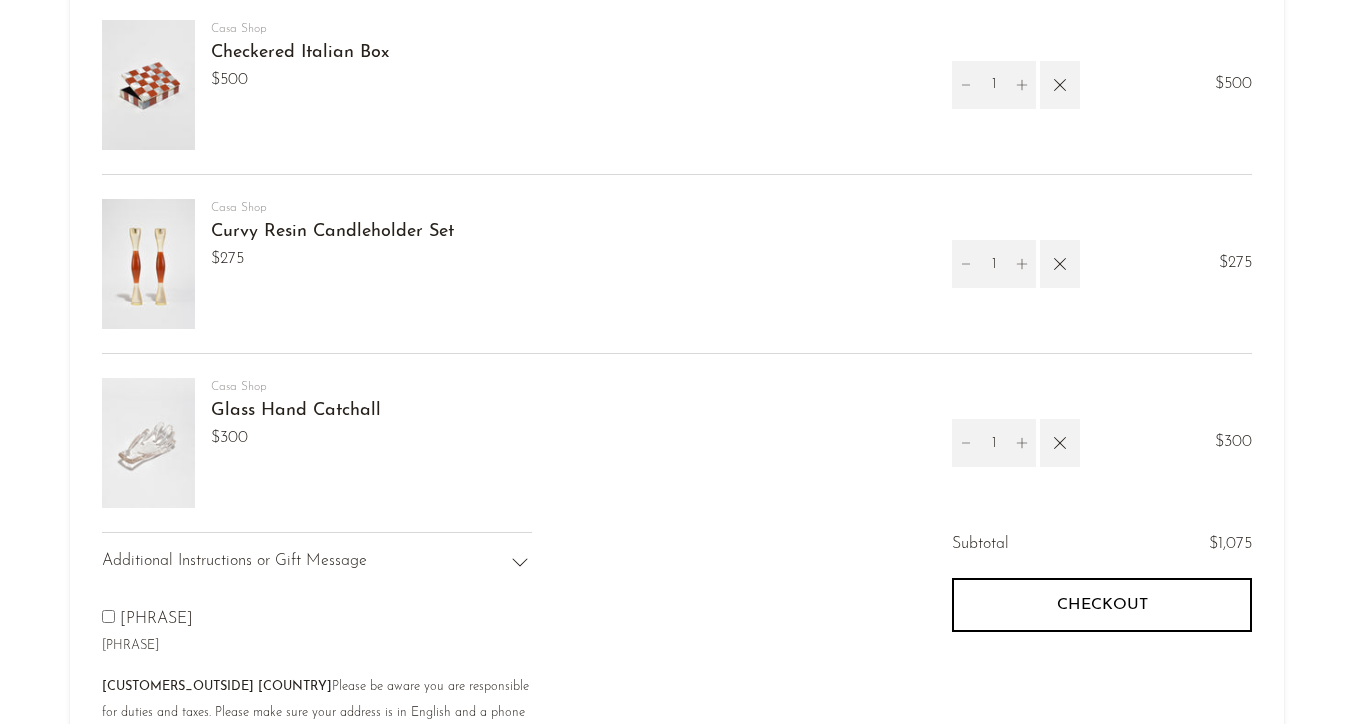 scroll, scrollTop: 110, scrollLeft: 0, axis: vertical 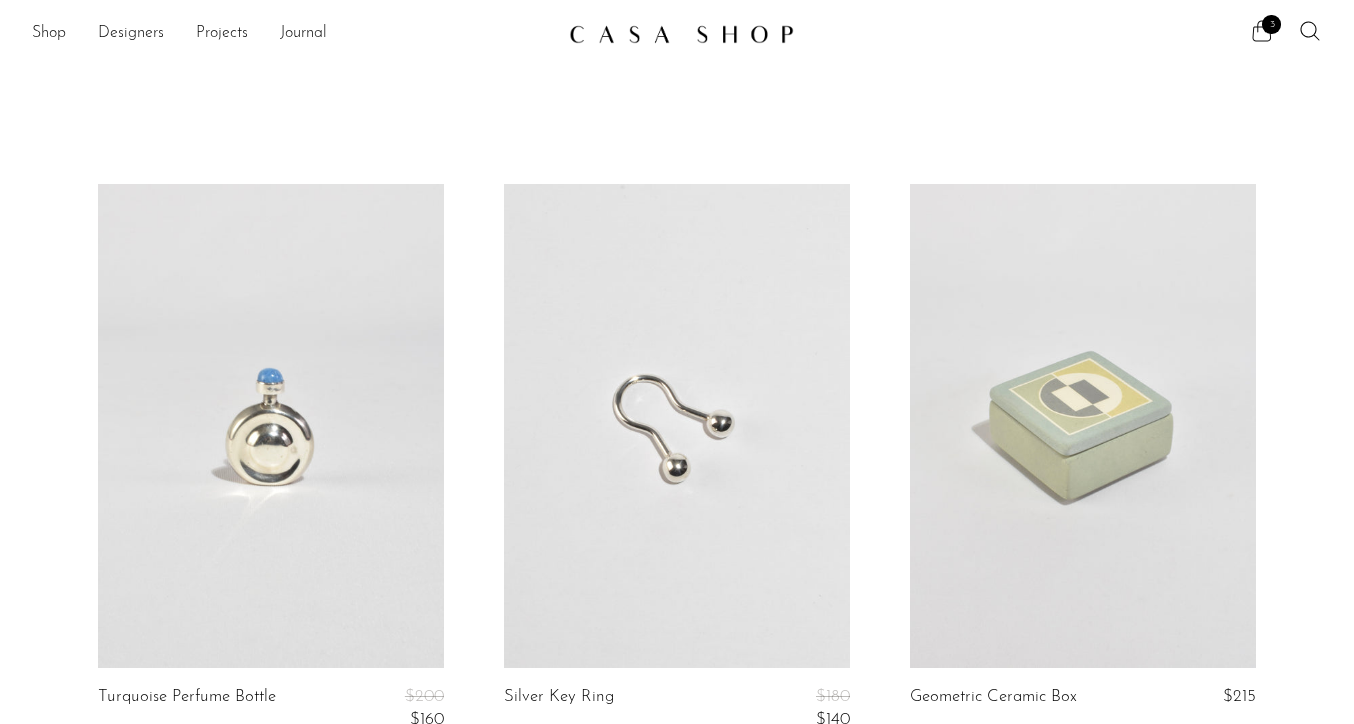 click on "3" at bounding box center [1271, 24] 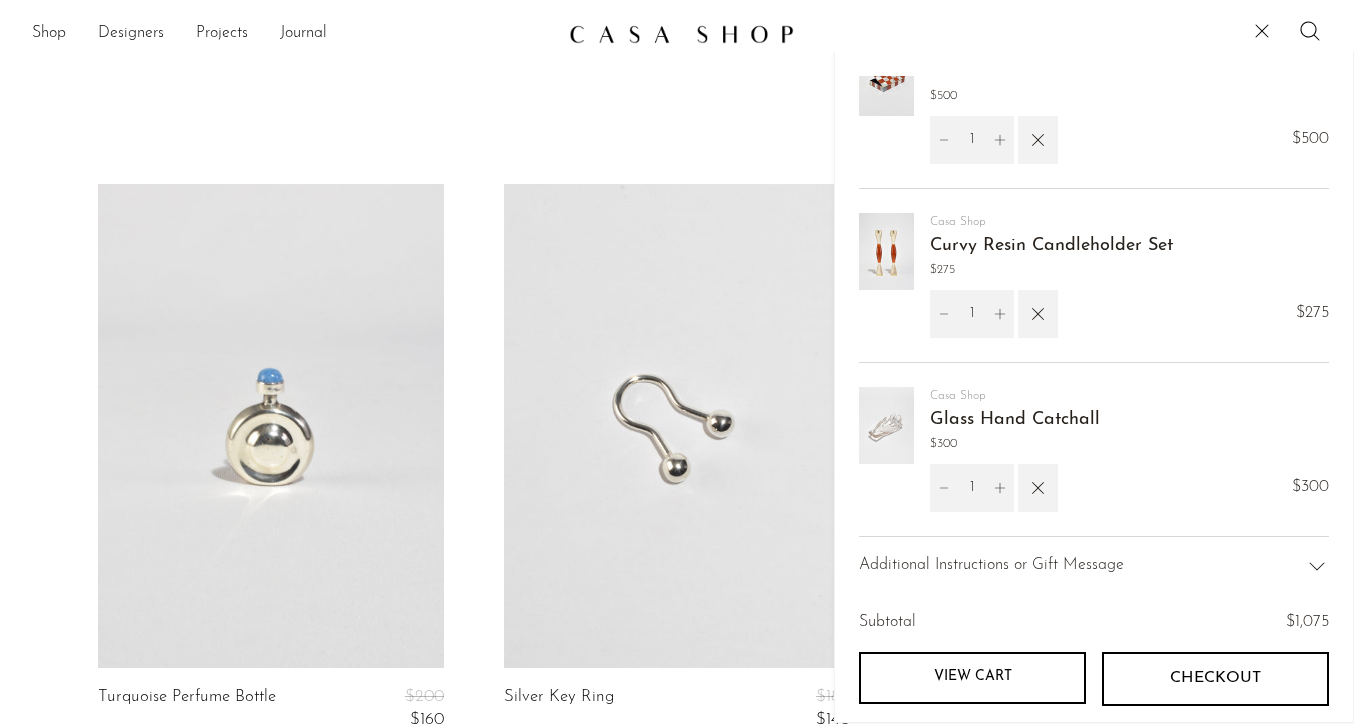 scroll, scrollTop: 0, scrollLeft: 0, axis: both 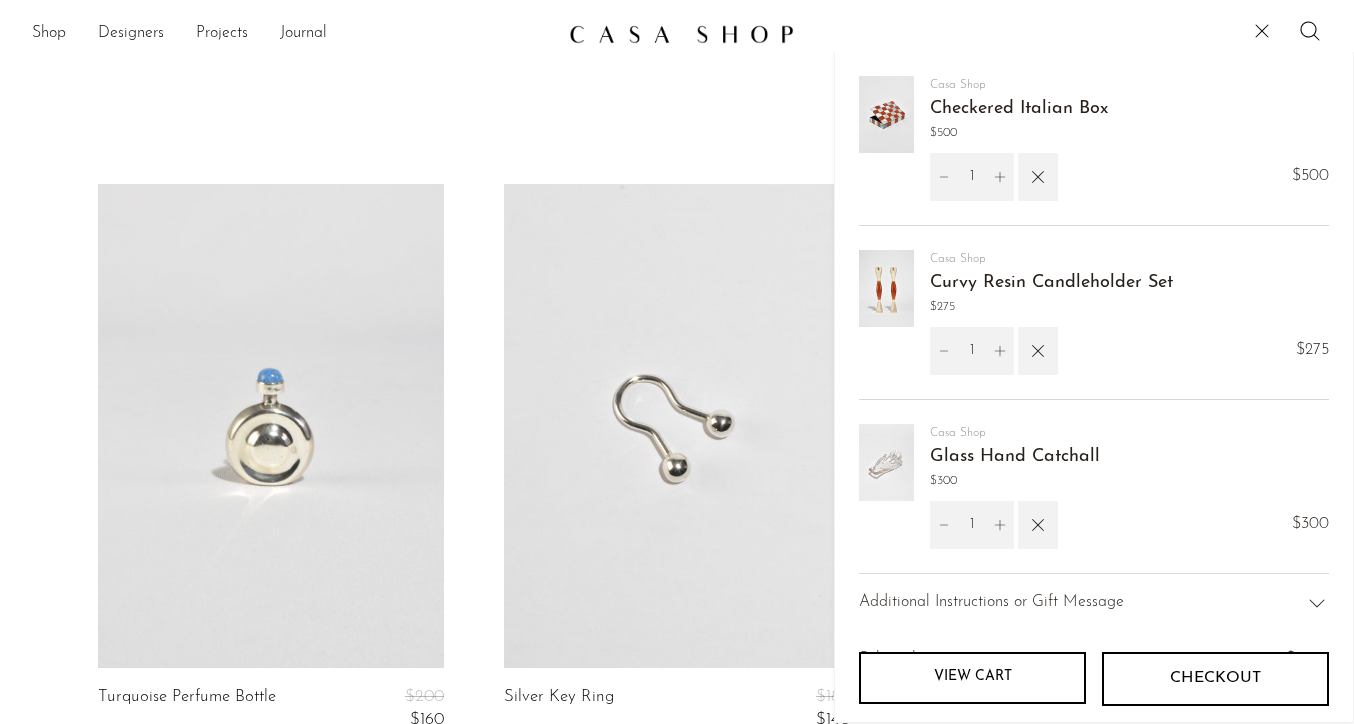 click on "Your cart is empty
Continue shopping
Casa Shop
Checkered Italian Box
$500
1
$500" at bounding box center [1094, 388] 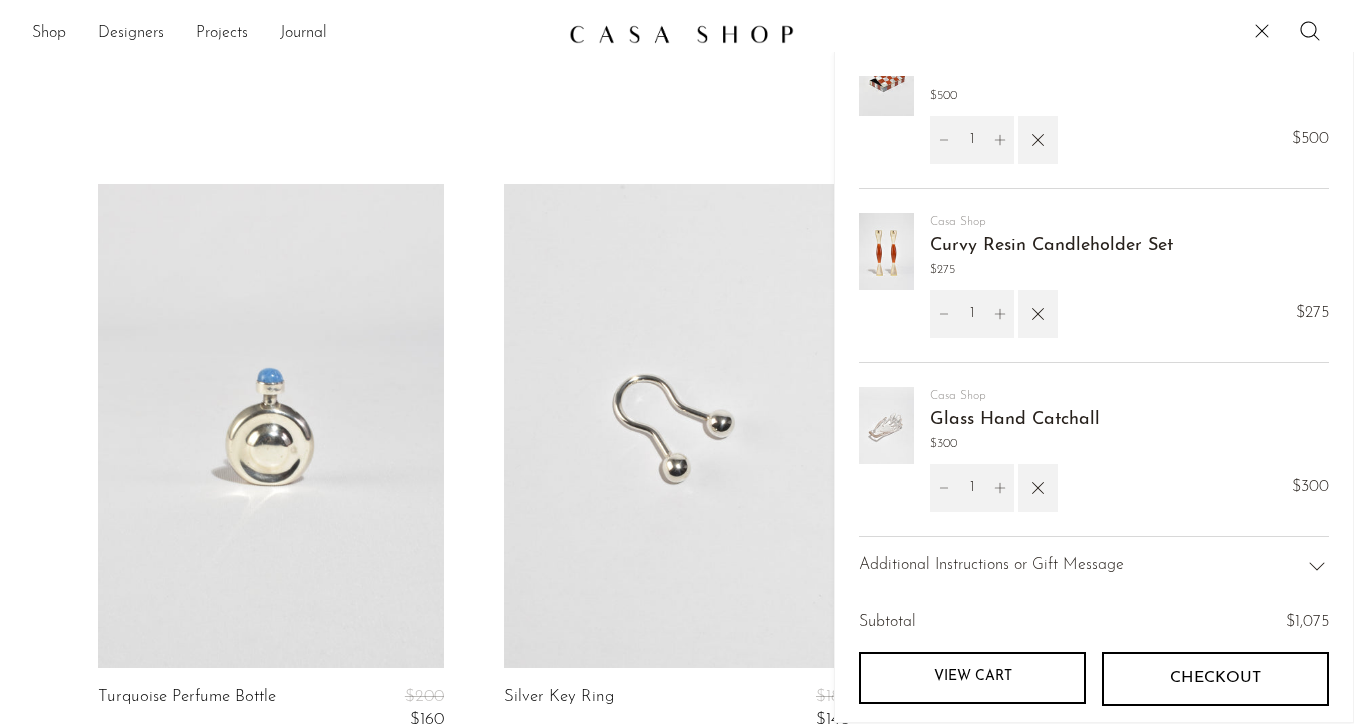 scroll, scrollTop: 0, scrollLeft: 0, axis: both 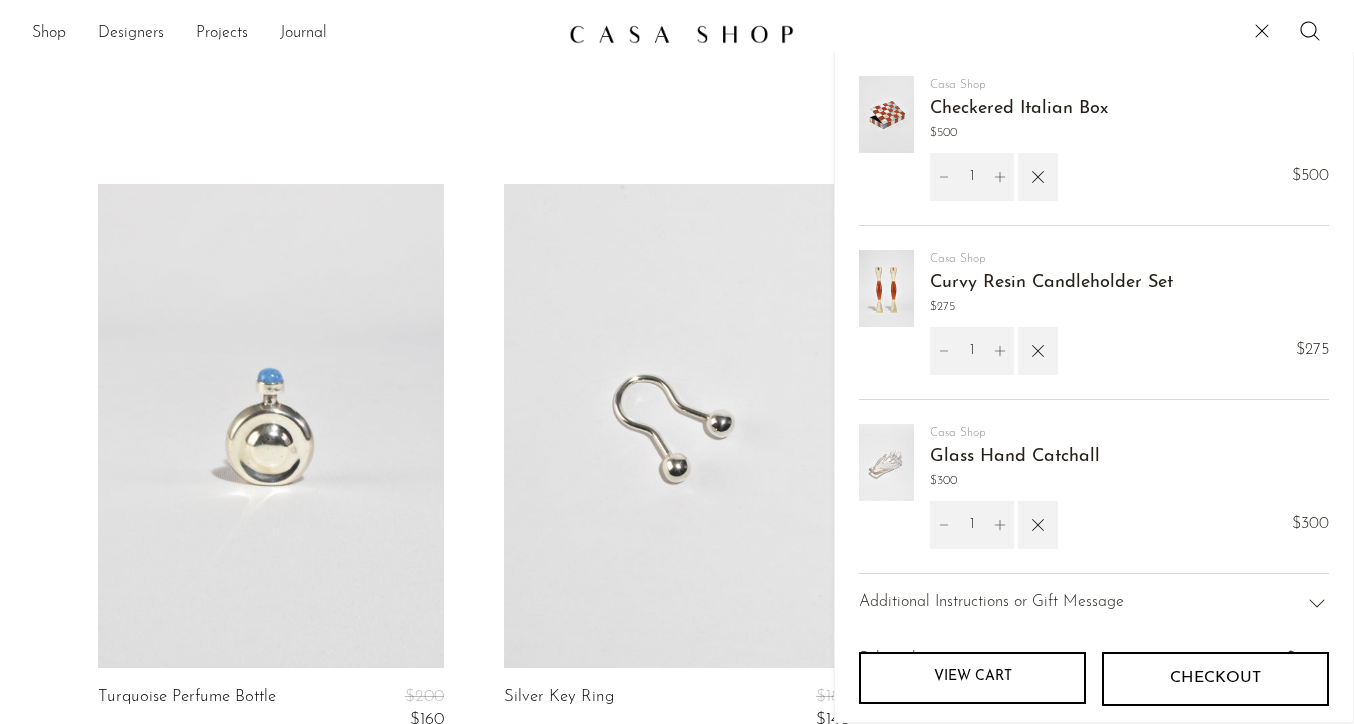 click on "View cart" at bounding box center [972, 678] 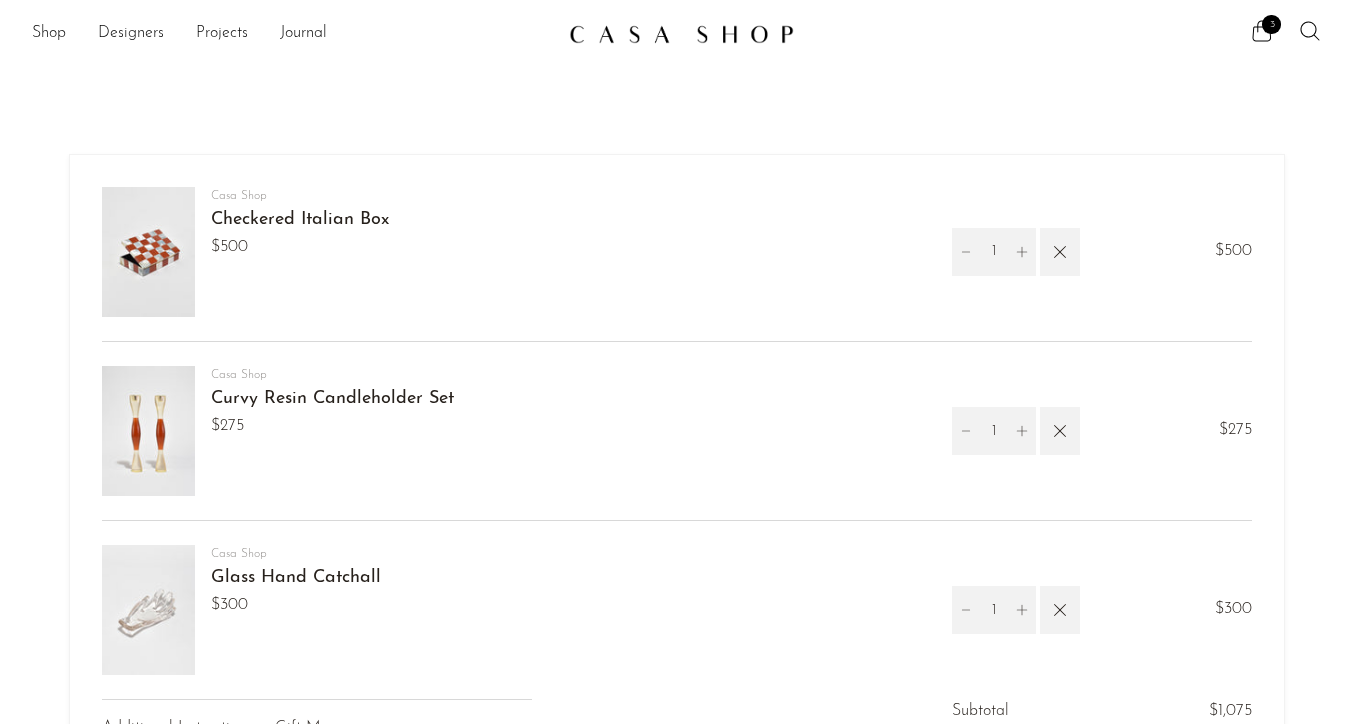 scroll, scrollTop: 0, scrollLeft: 0, axis: both 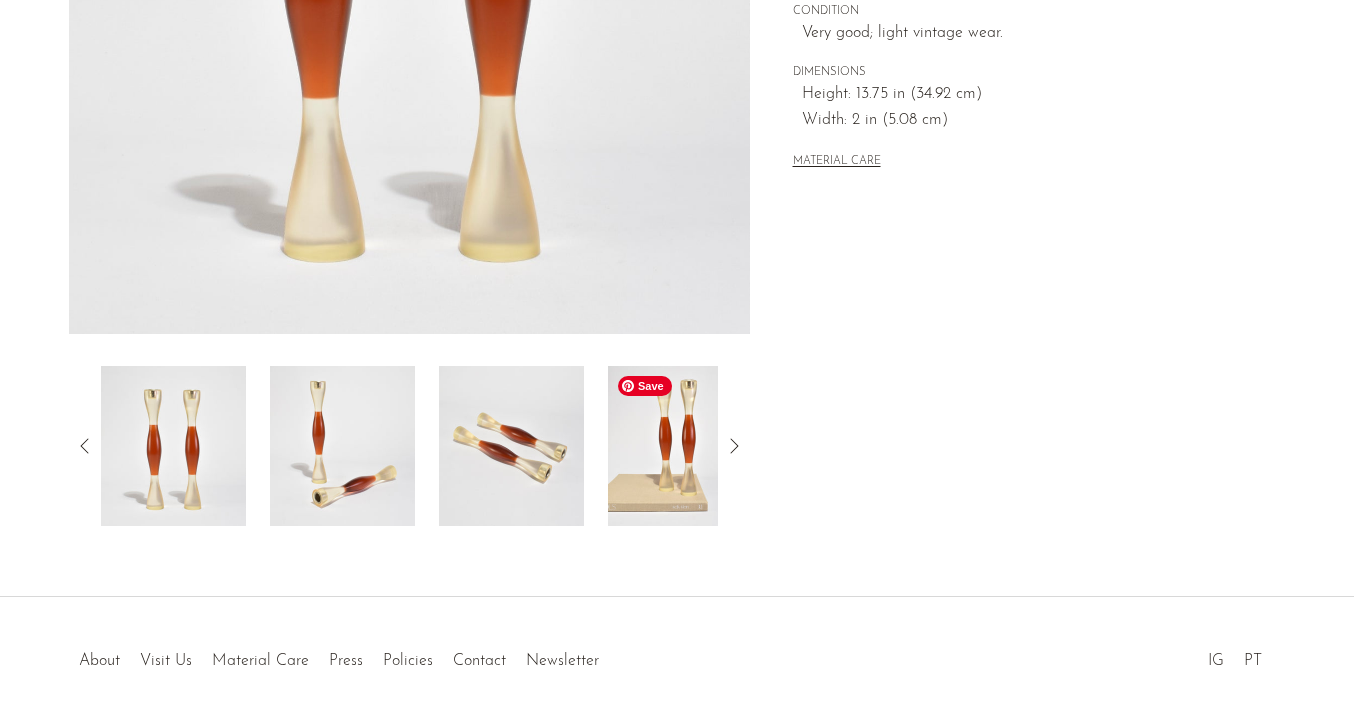 click at bounding box center [680, 446] 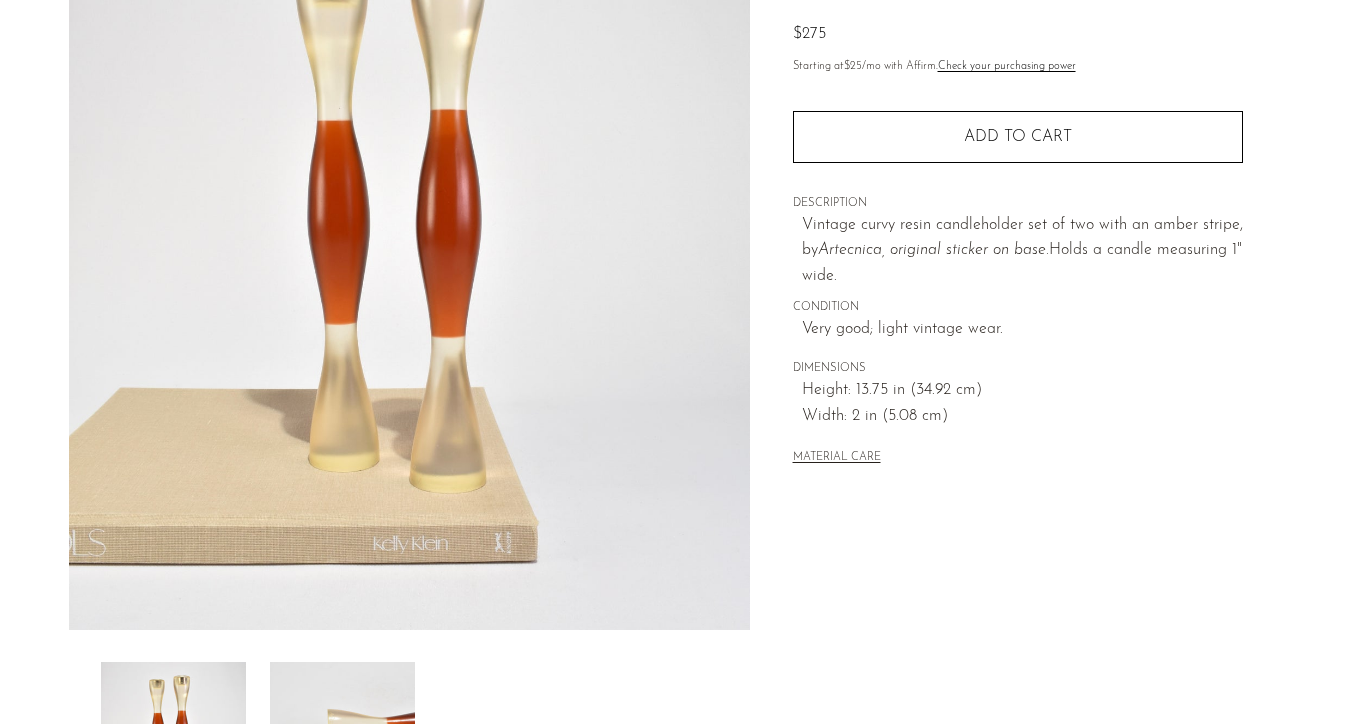 scroll, scrollTop: 0, scrollLeft: 0, axis: both 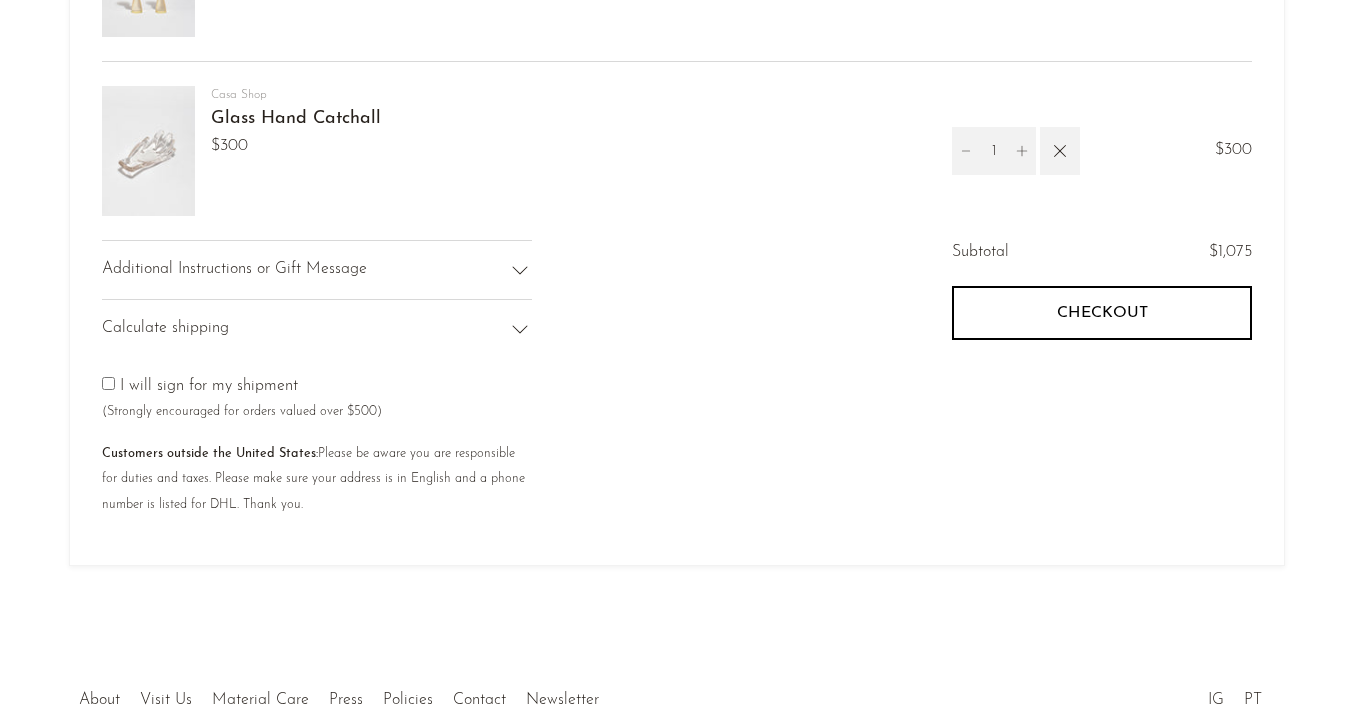 click on "Additional Instructions or Gift Message
Calculate shipping
Country
[COUNTRY]
[COUNTRY]
[COUNTRY]
[COUNTRY]
---
[COUNTRY]" at bounding box center [389, 386] 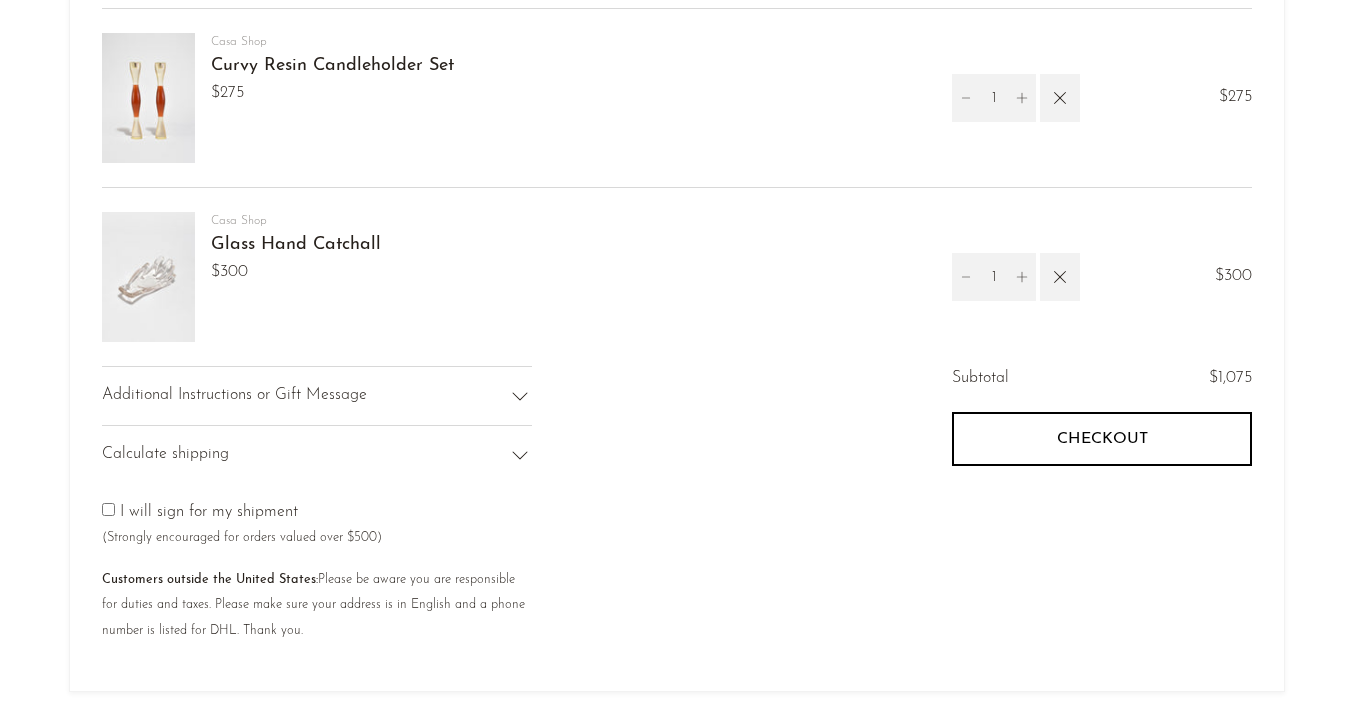 scroll, scrollTop: 304, scrollLeft: 0, axis: vertical 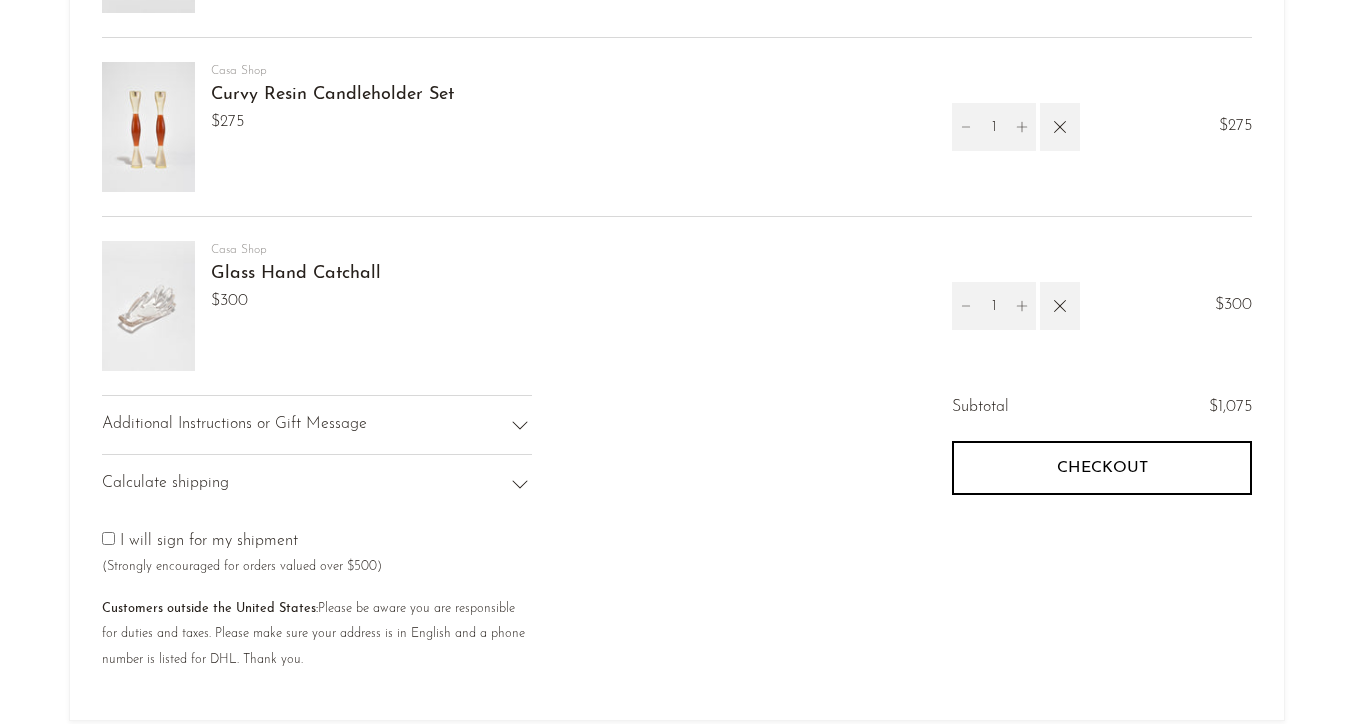 click at bounding box center (954, 517) 